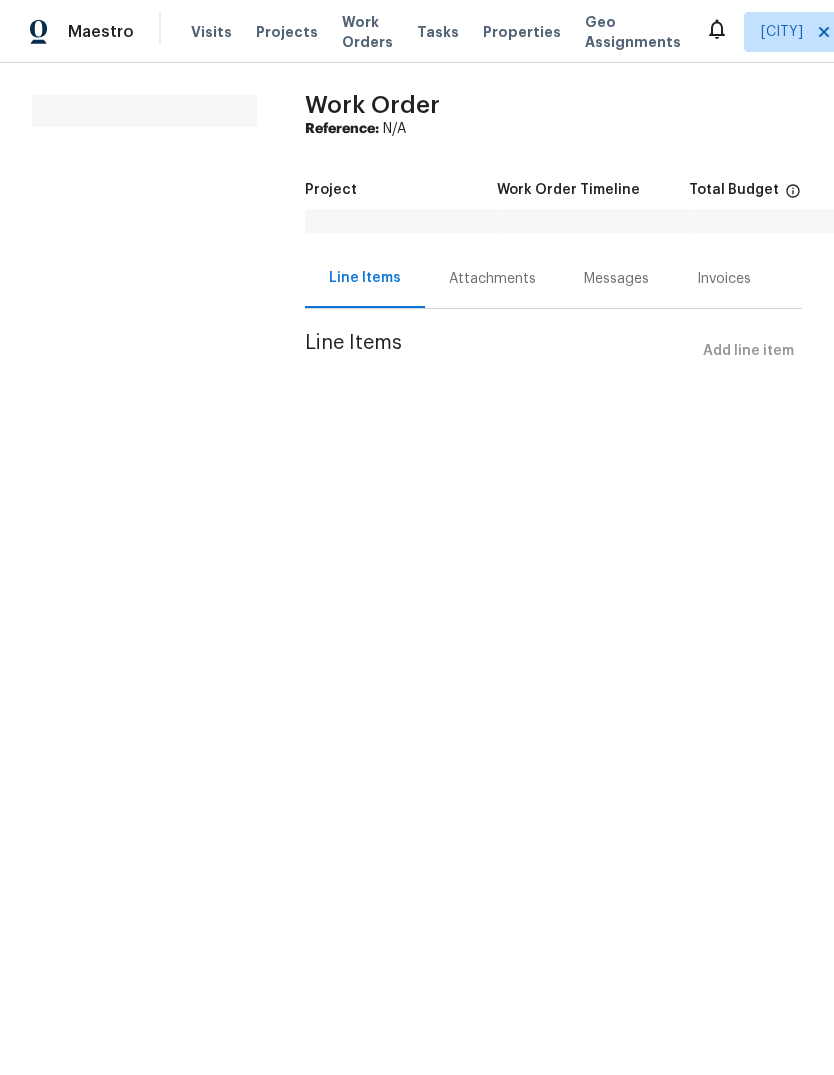 scroll, scrollTop: 0, scrollLeft: 0, axis: both 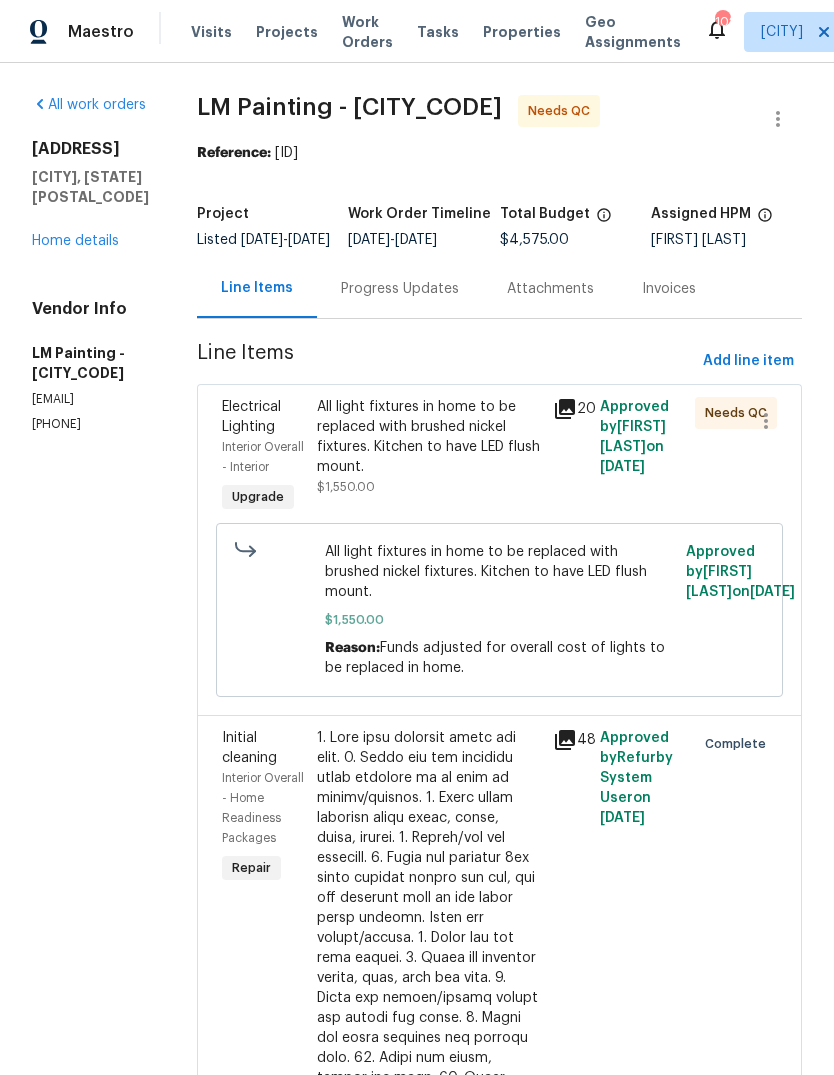 click on "All light fixtures in home to be replaced with brushed nickel fixtures. Kitchen to have LED flush mount." at bounding box center [429, 437] 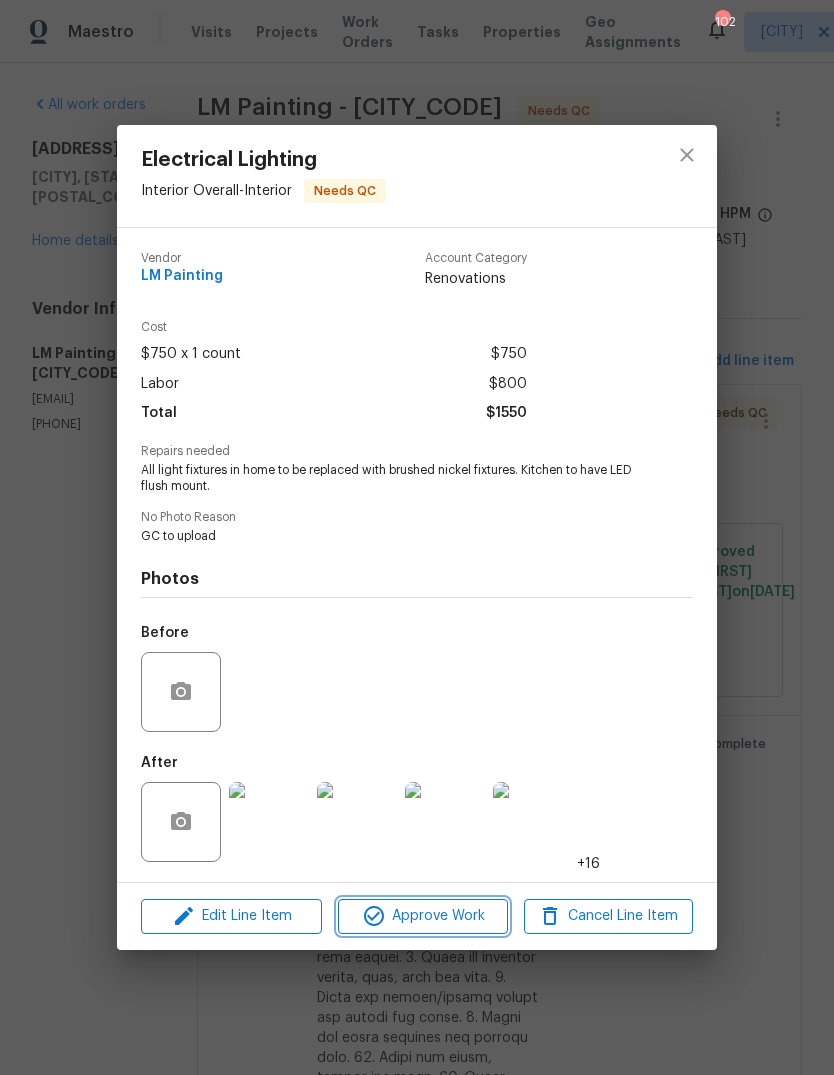 click on "Approve Work" at bounding box center (422, 916) 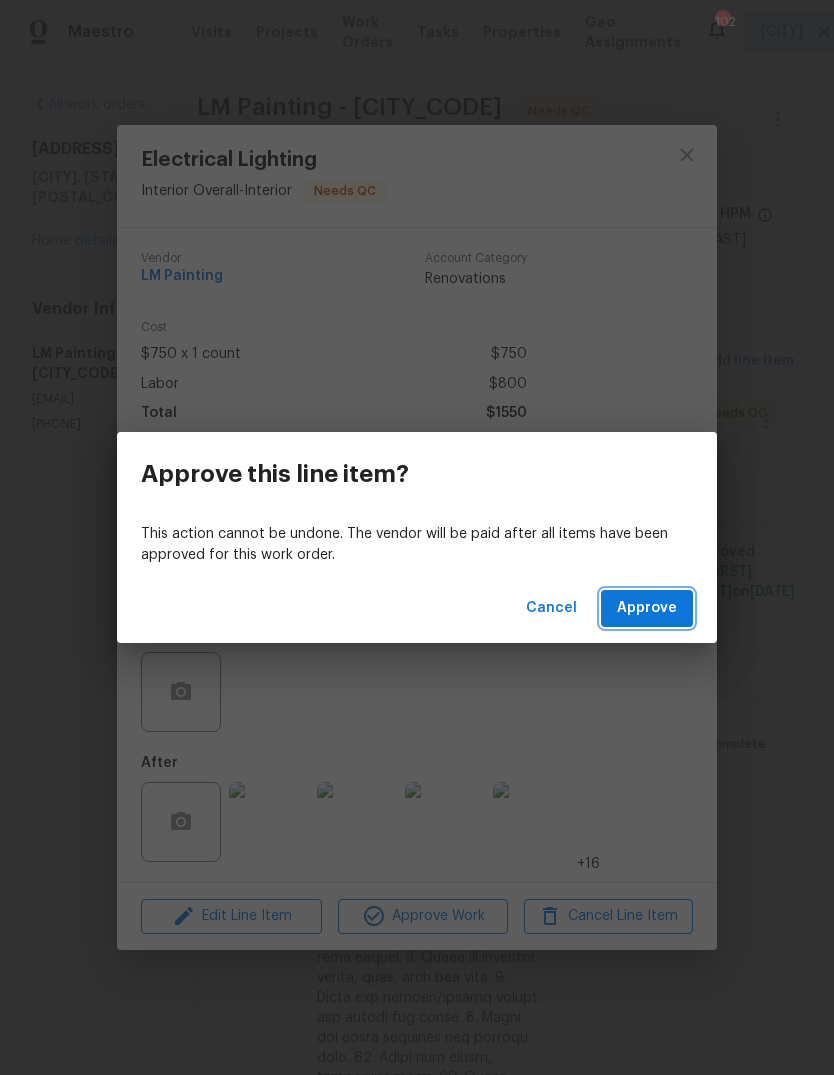 click on "Approve" at bounding box center [647, 608] 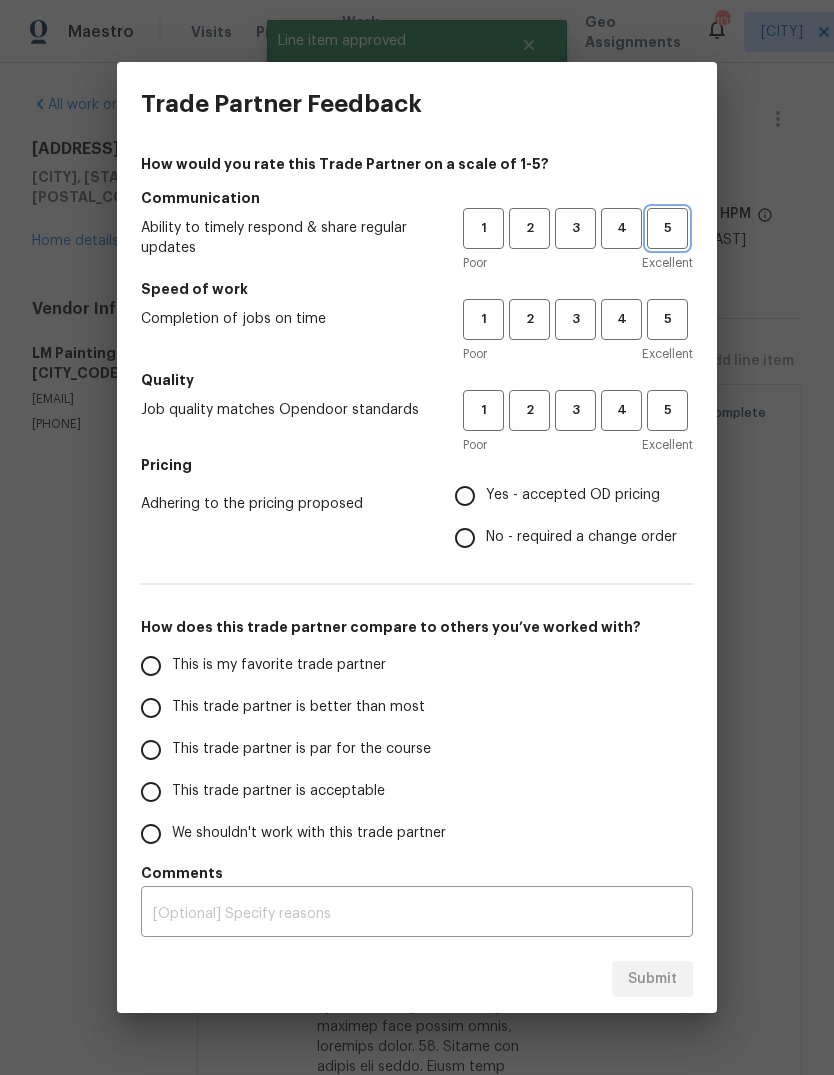 click on "5" at bounding box center [667, 228] 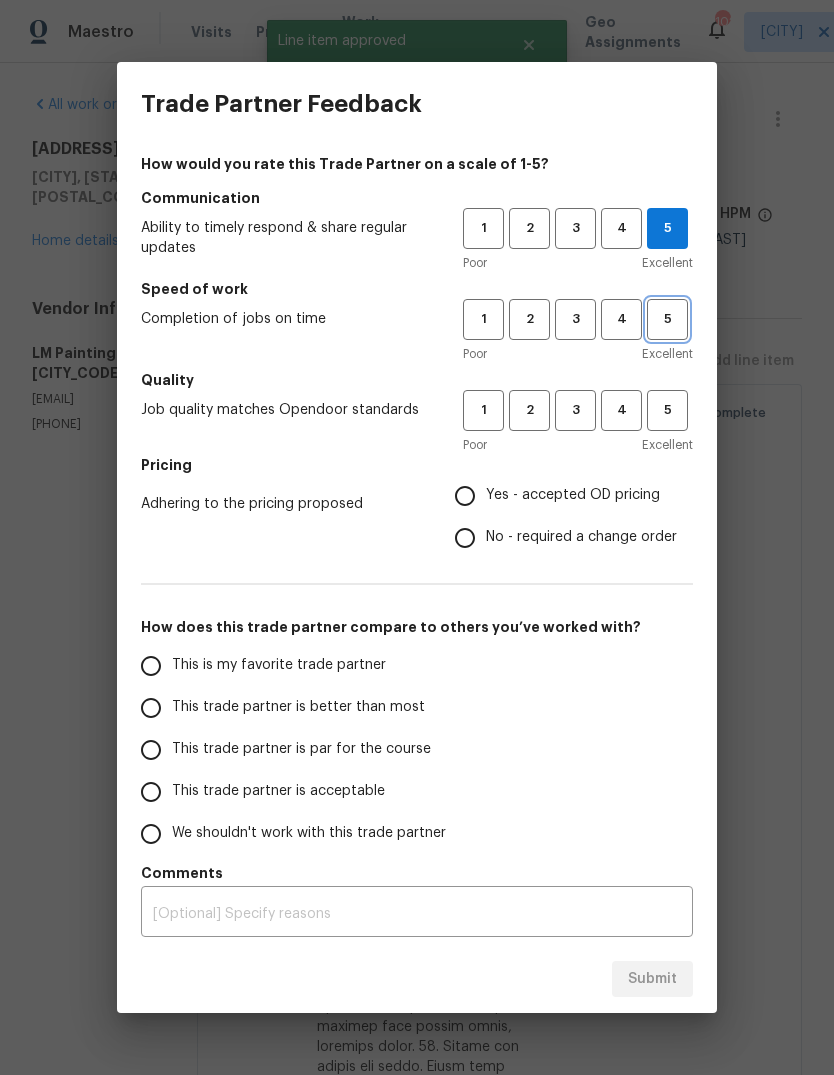 click on "5" at bounding box center (667, 319) 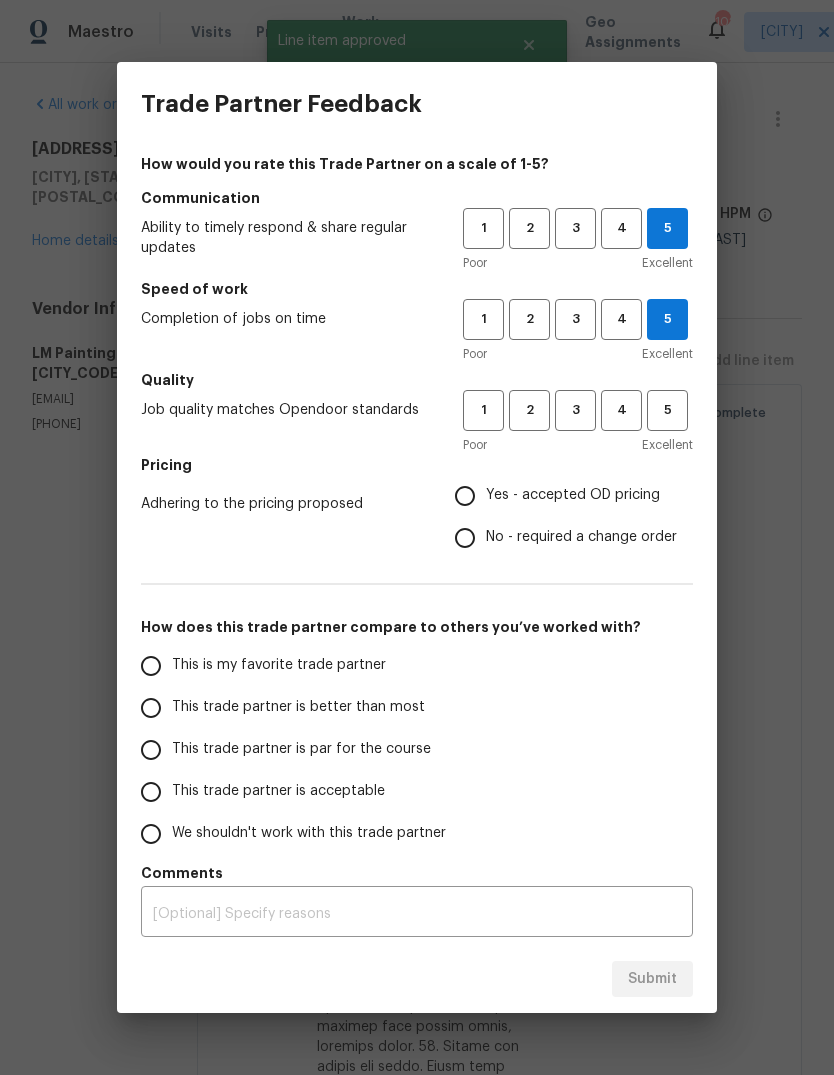 click on "5" at bounding box center (667, 410) 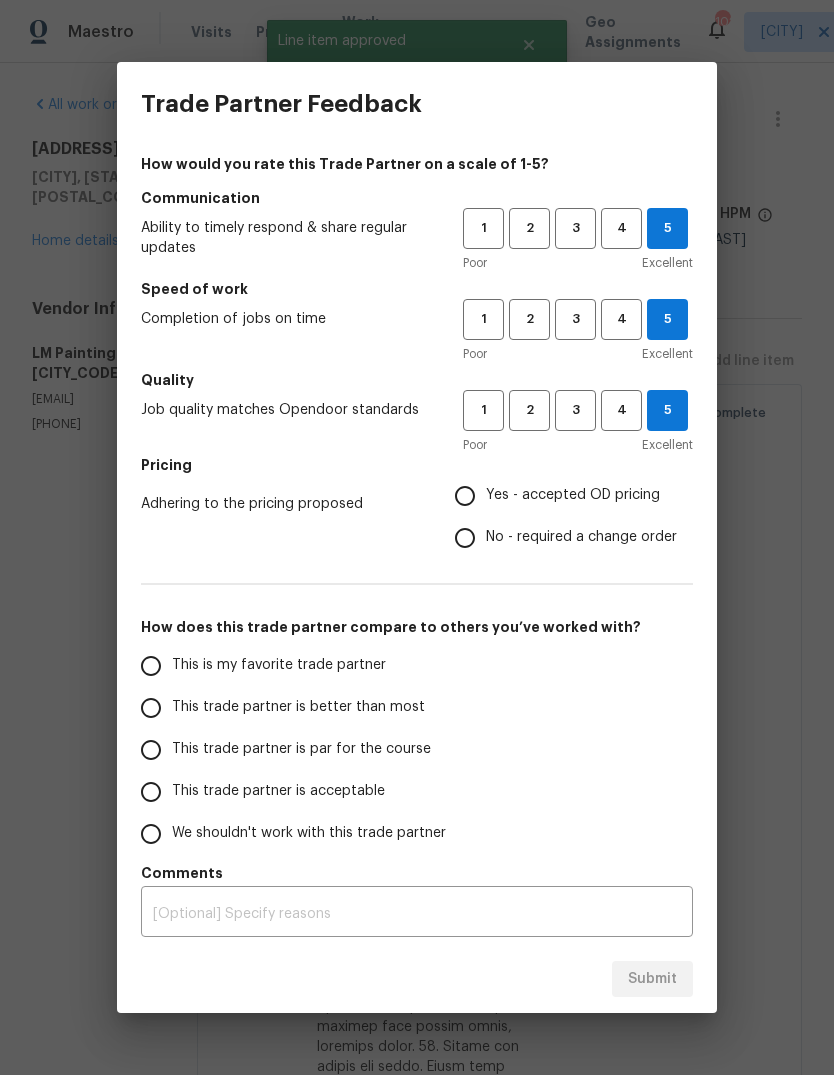click on "Yes - accepted OD pricing" at bounding box center [573, 495] 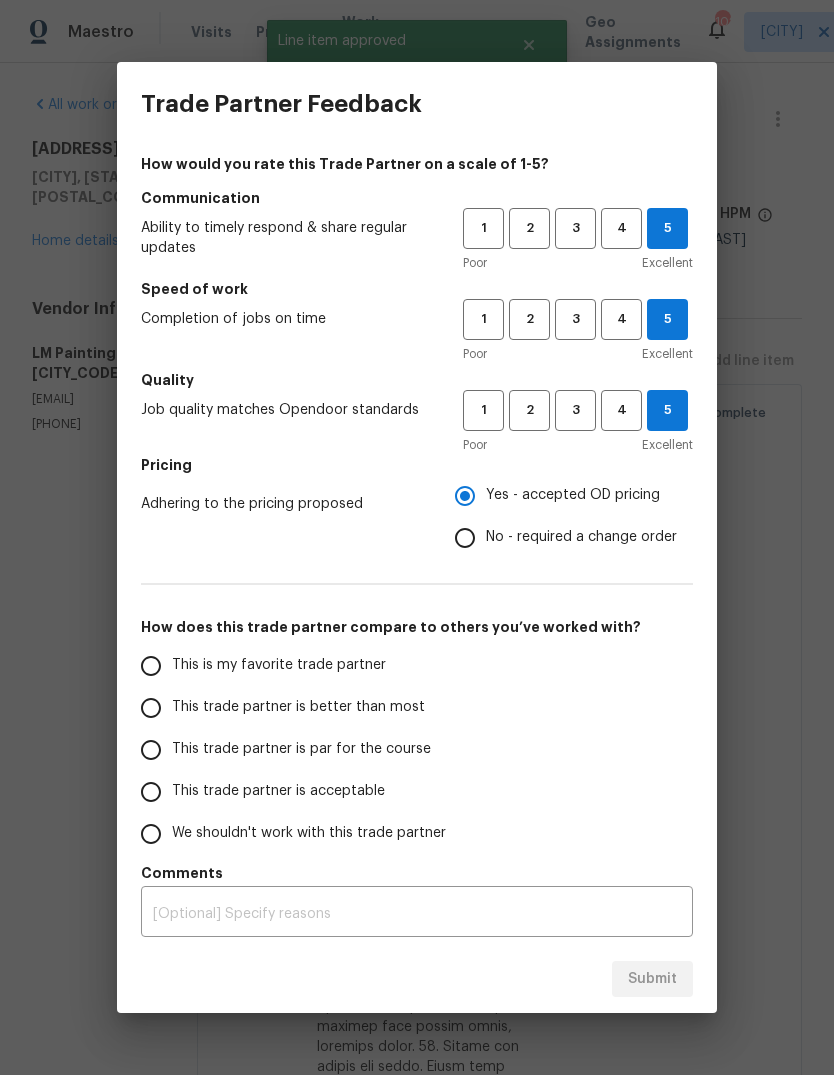 click on "This is my favorite trade partner" at bounding box center [151, 666] 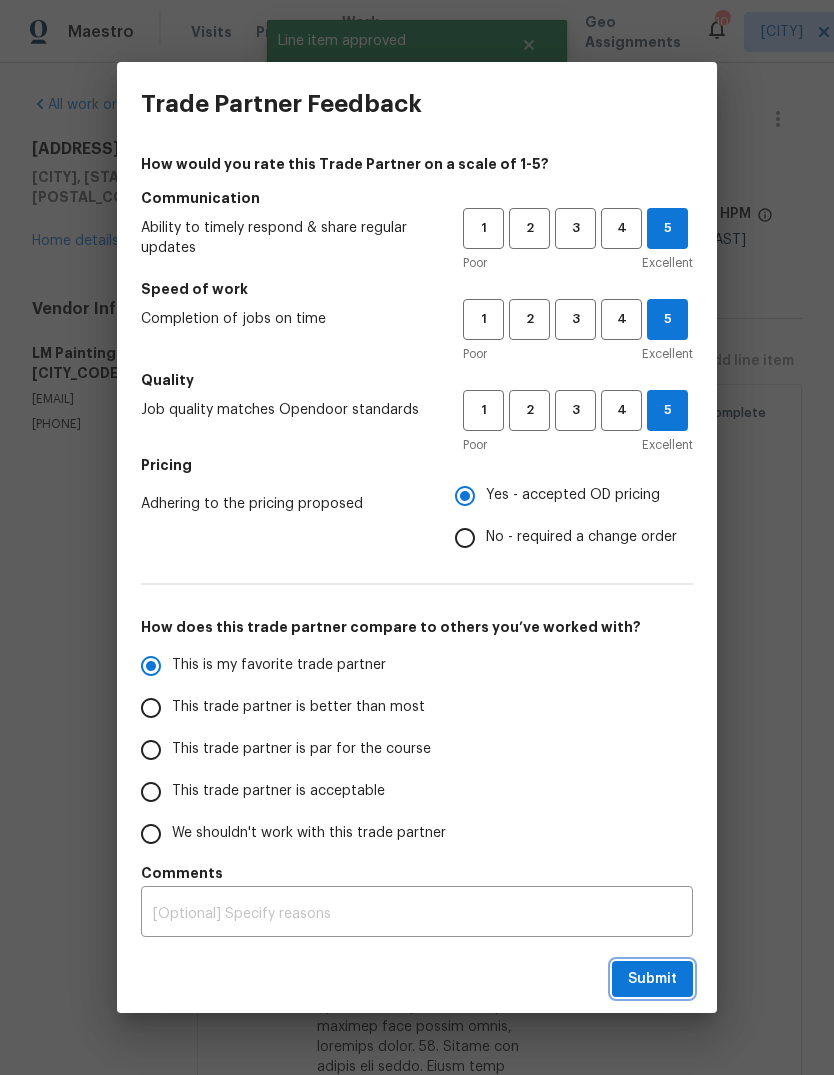 click on "Submit" at bounding box center (652, 979) 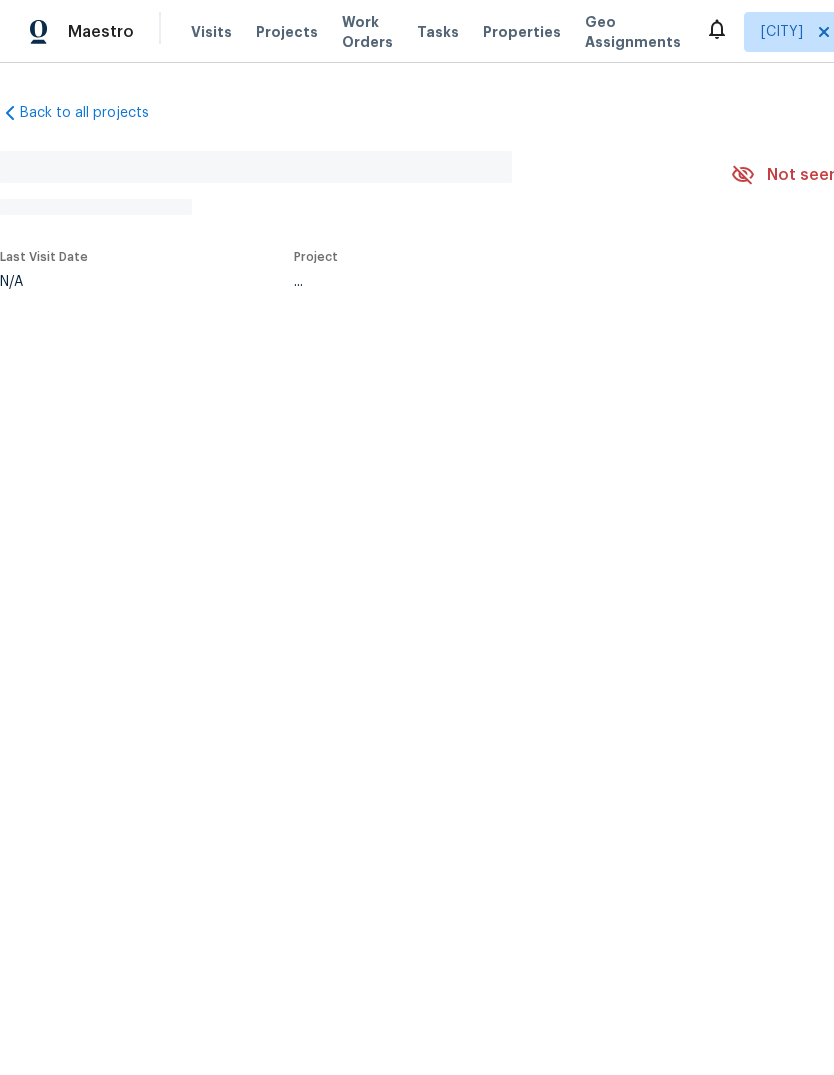 scroll, scrollTop: 0, scrollLeft: 0, axis: both 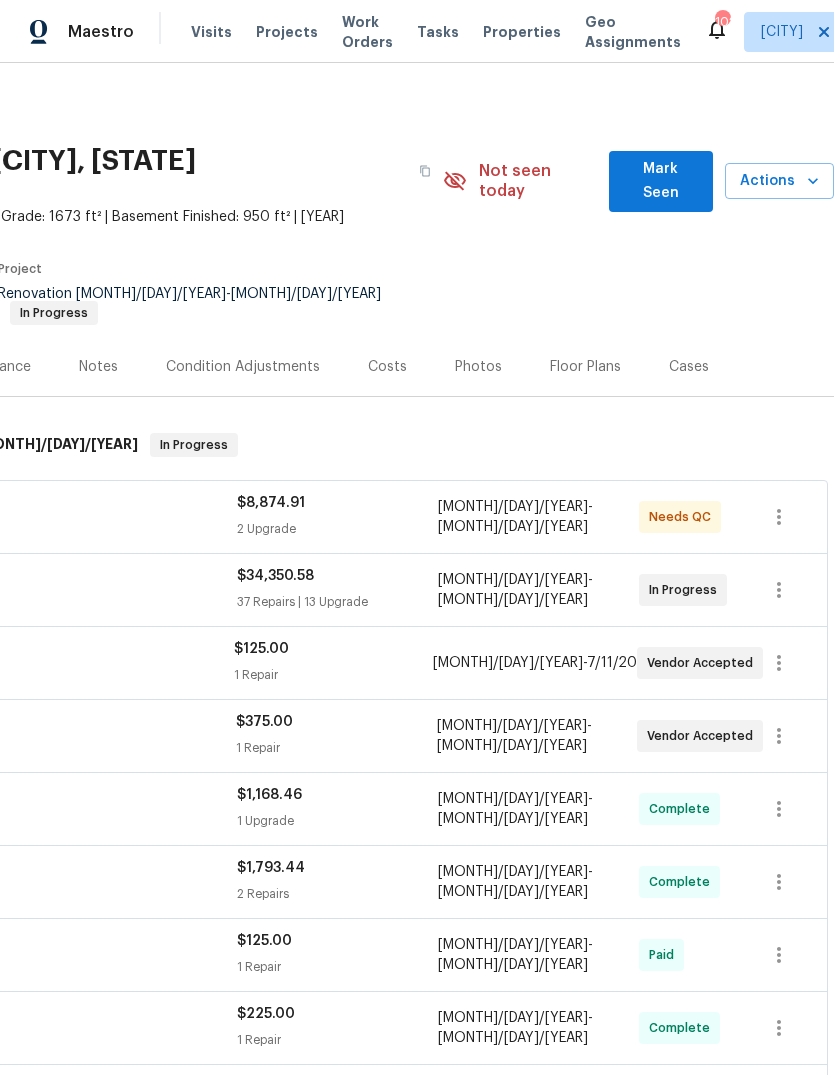 click on "Mark Seen" at bounding box center [661, 181] 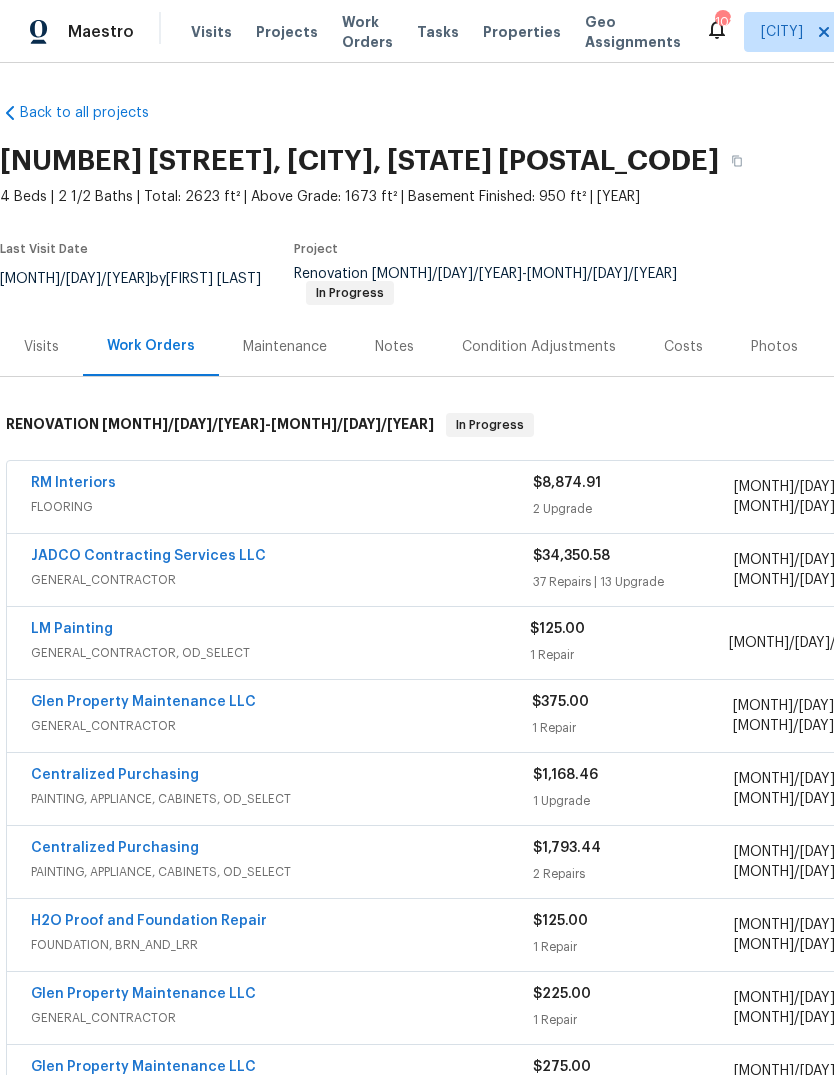 scroll, scrollTop: 0, scrollLeft: 0, axis: both 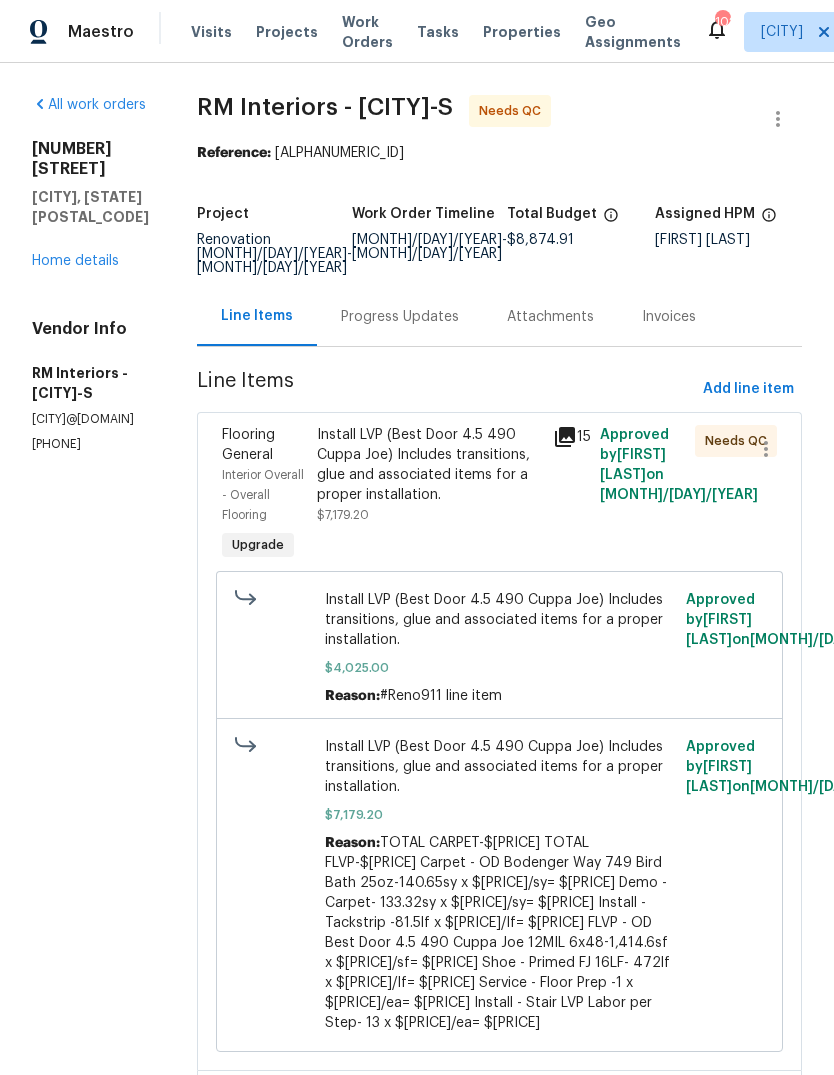 click on "Progress Updates" at bounding box center [400, 317] 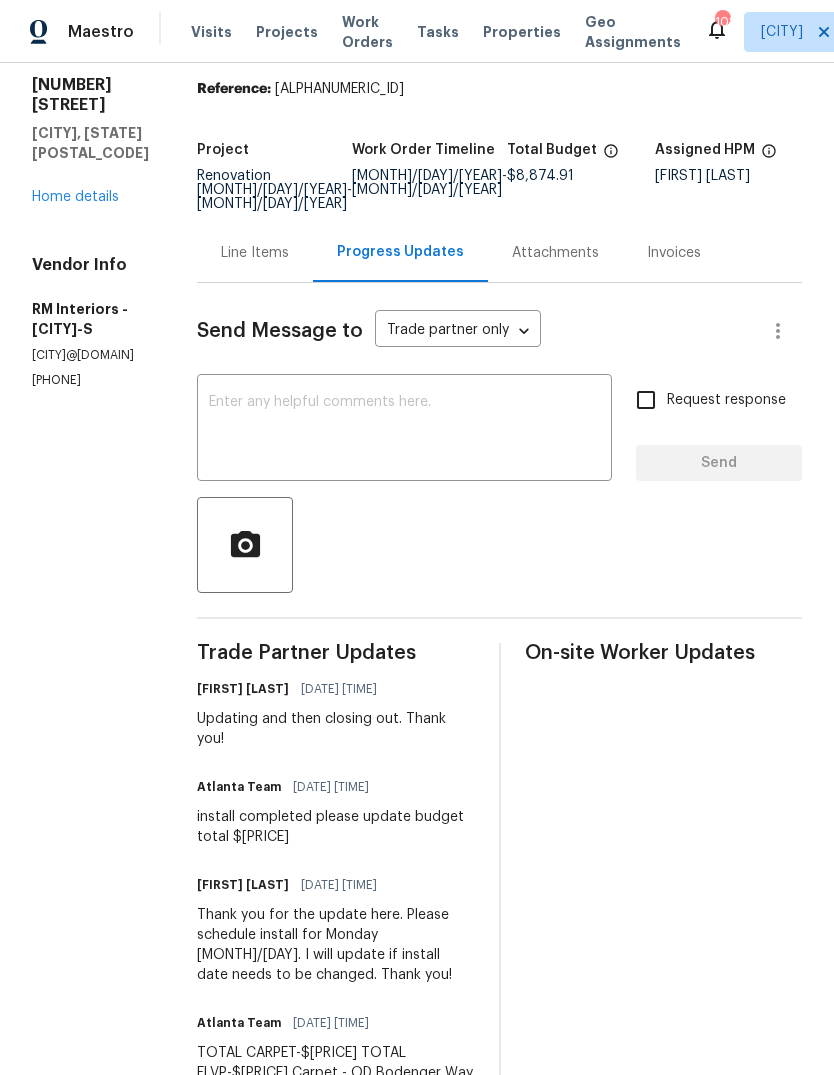 scroll, scrollTop: 63, scrollLeft: 0, axis: vertical 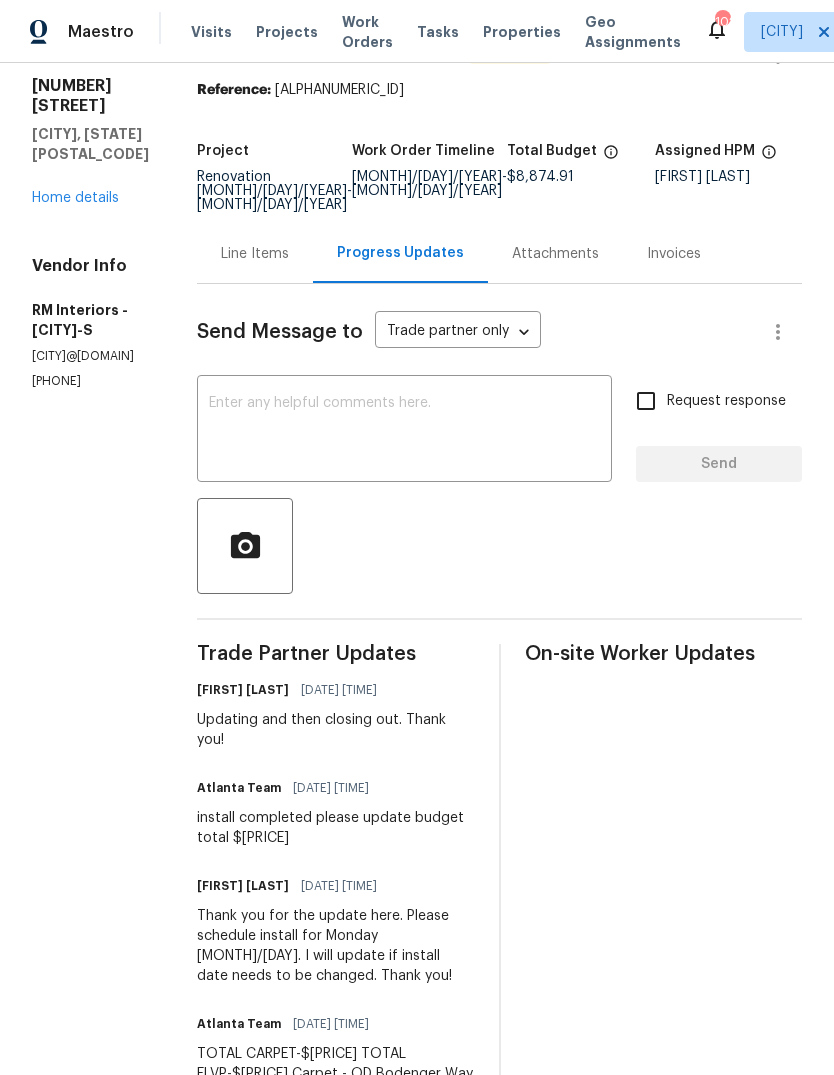 click on "Line Items" at bounding box center [255, 254] 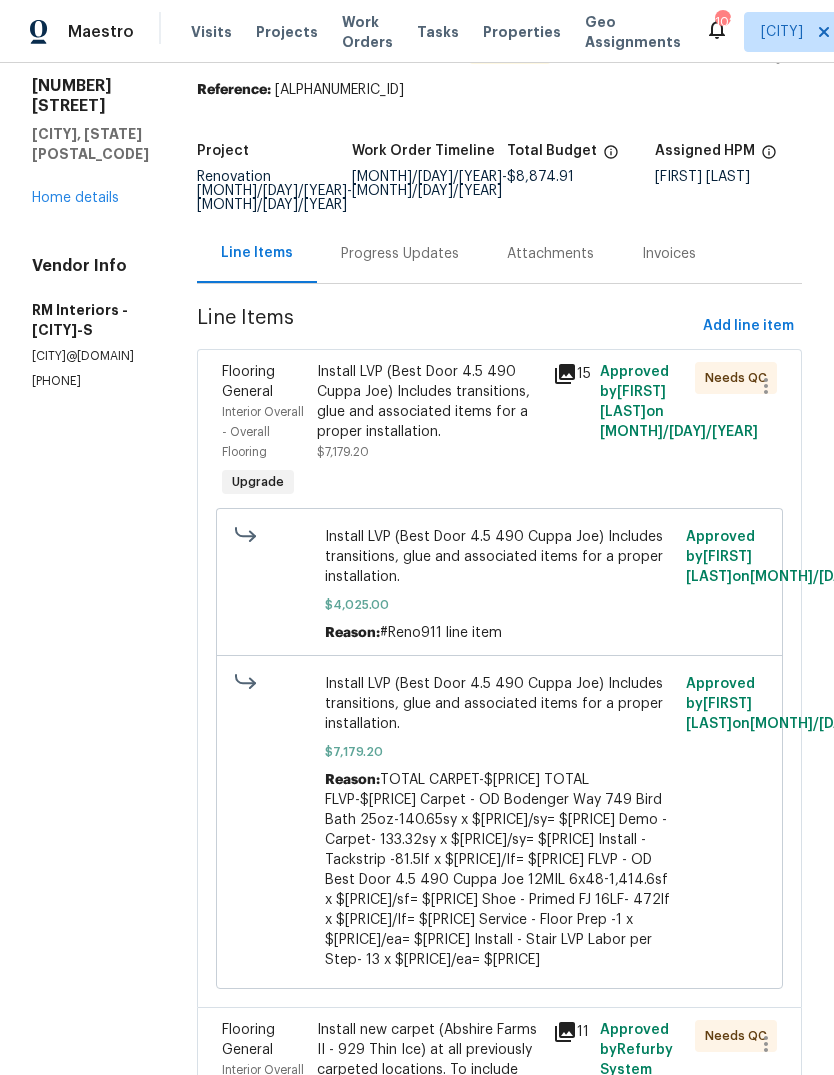 click on "Install LVP (Best Door 4.5 490 Cuppa Joe) Includes transitions, glue and associated items for a proper installation." at bounding box center (429, 402) 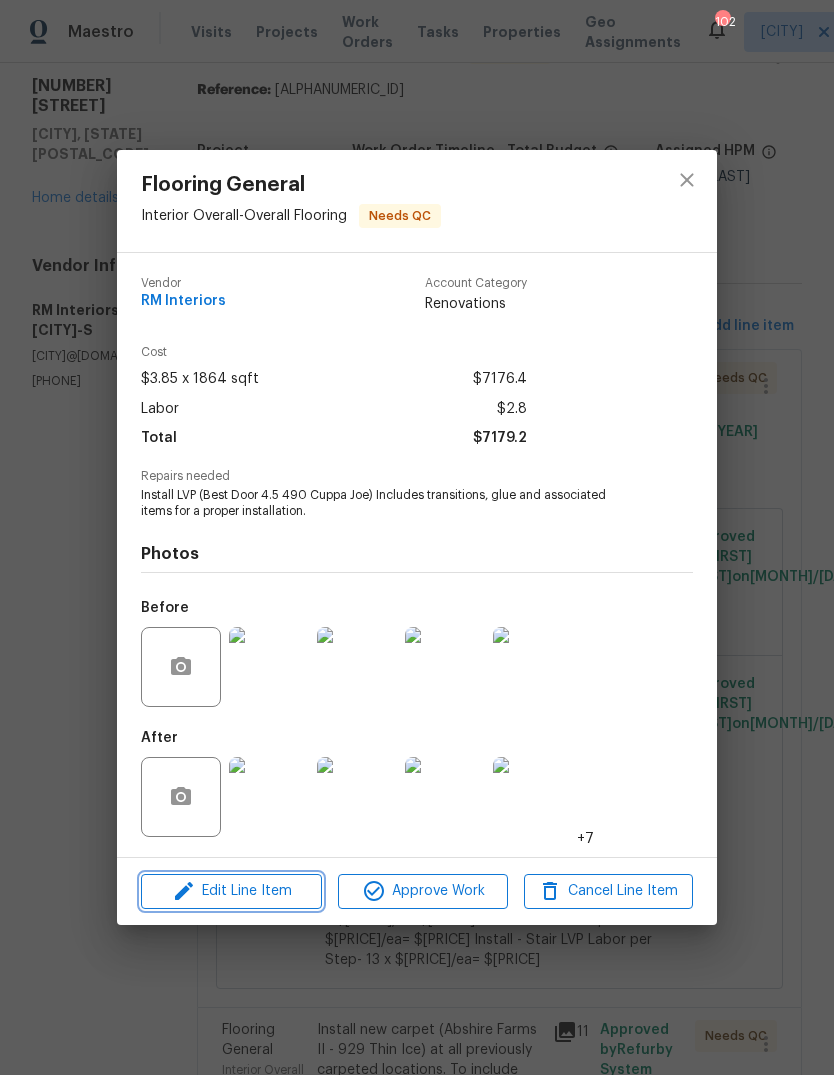 click on "Edit Line Item" at bounding box center [231, 891] 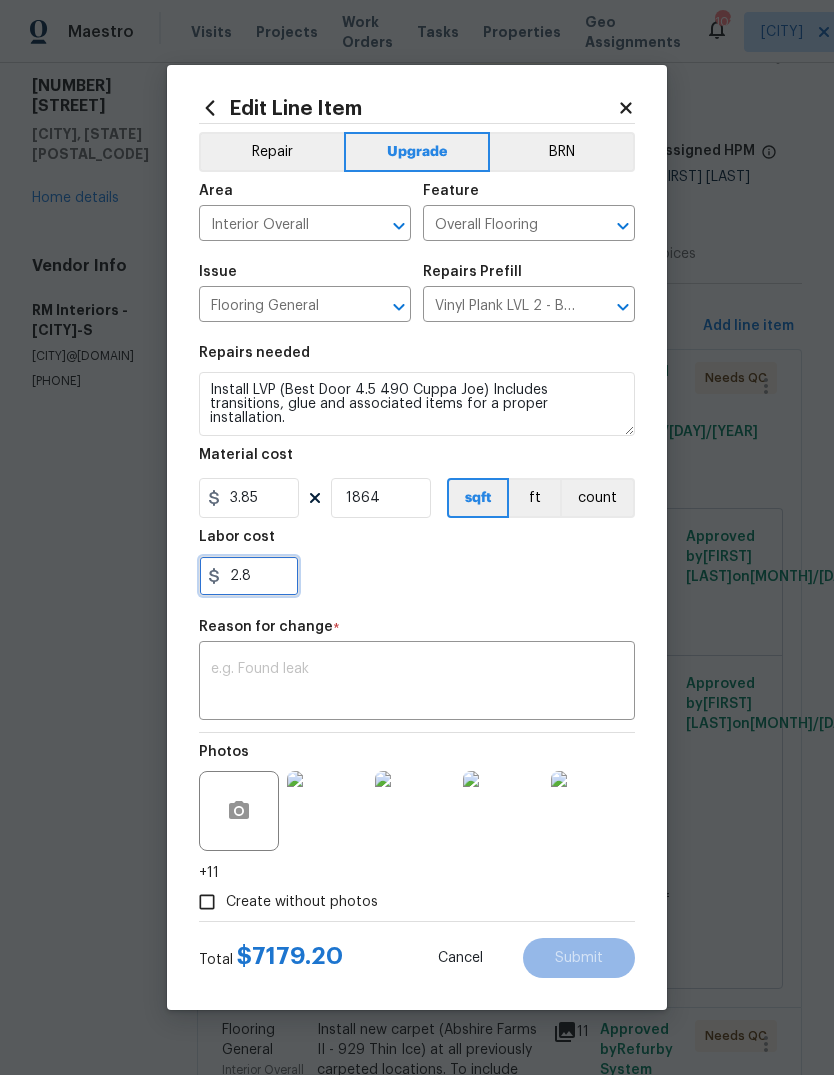 click on "2.8" at bounding box center (249, 576) 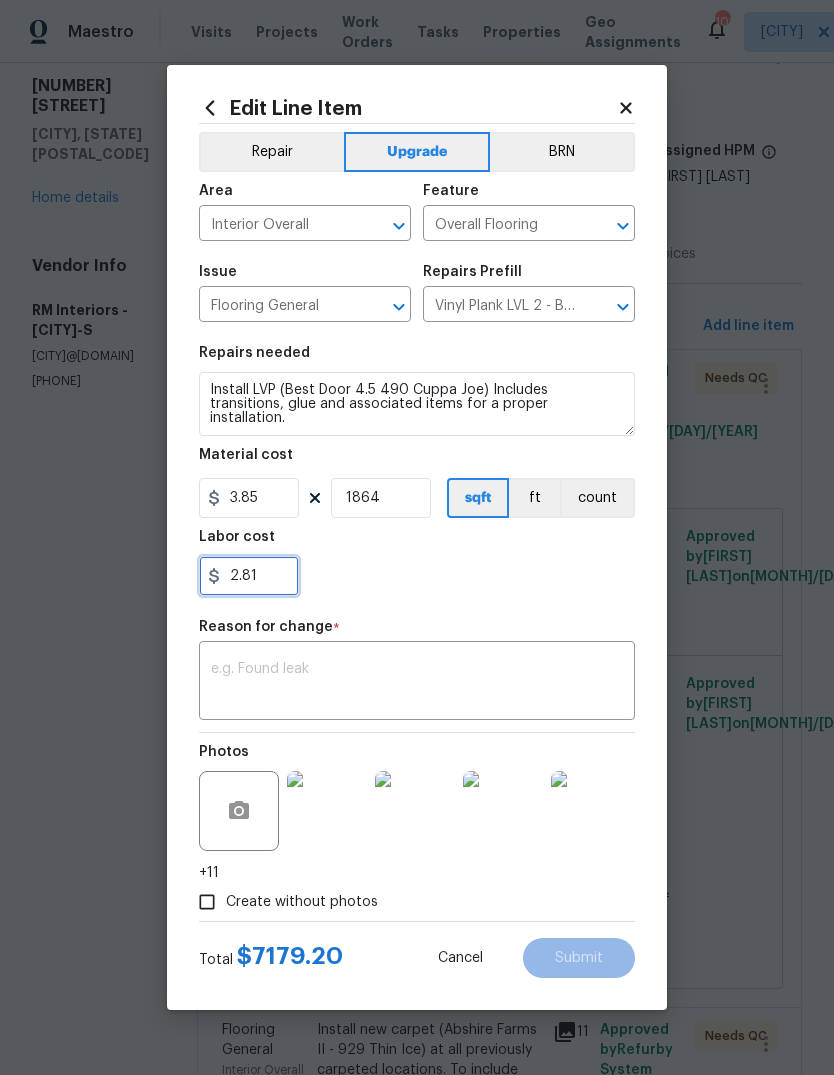type on "2.81" 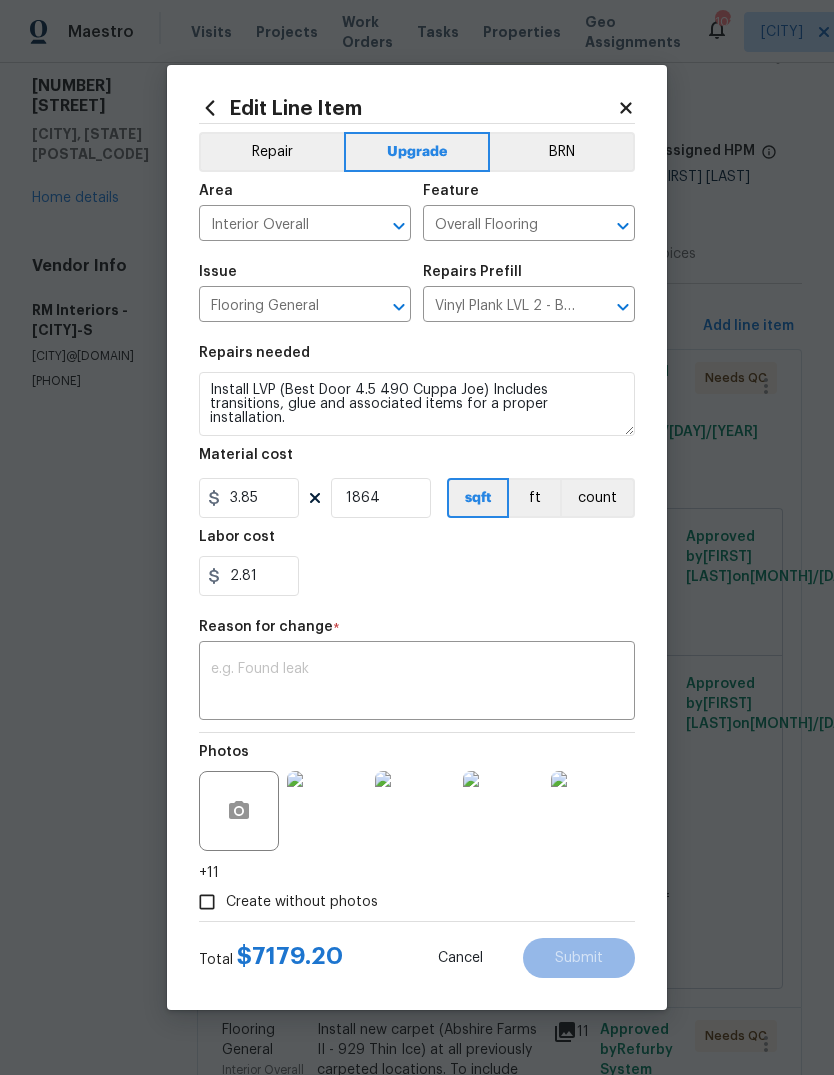 click on "x ​" at bounding box center [417, 683] 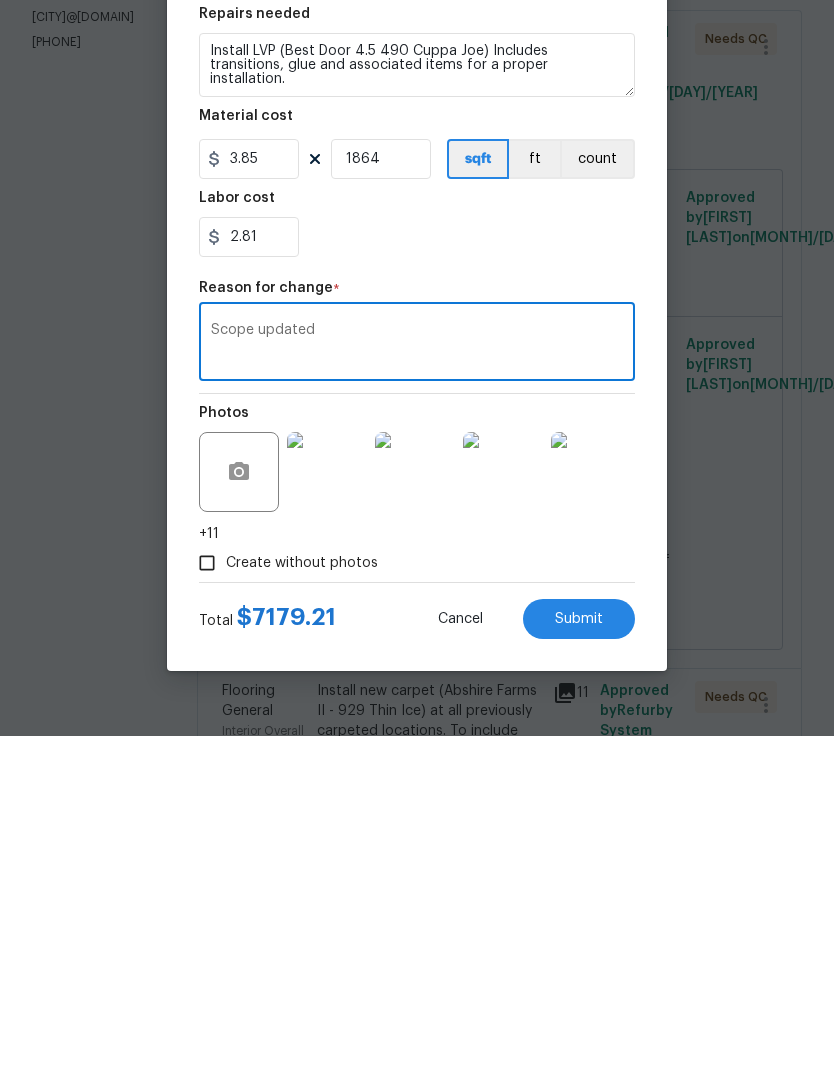 type on "Scope updated" 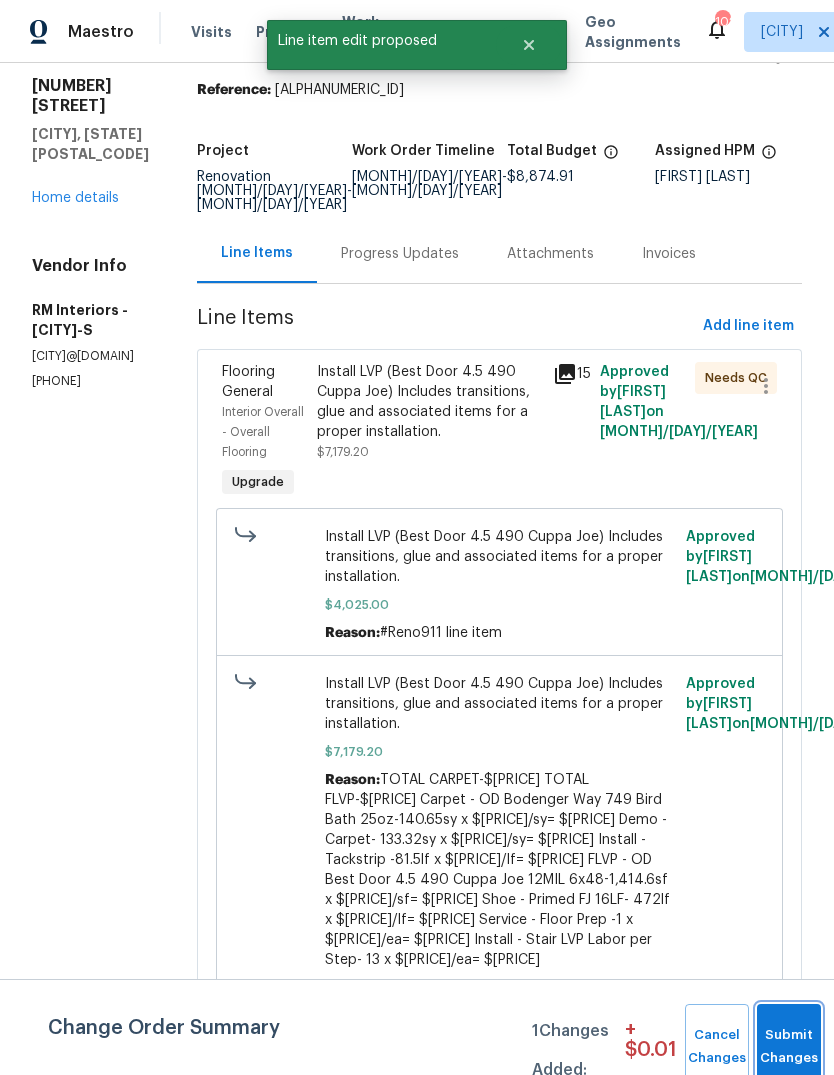 click on "Submit Changes" at bounding box center [789, 1047] 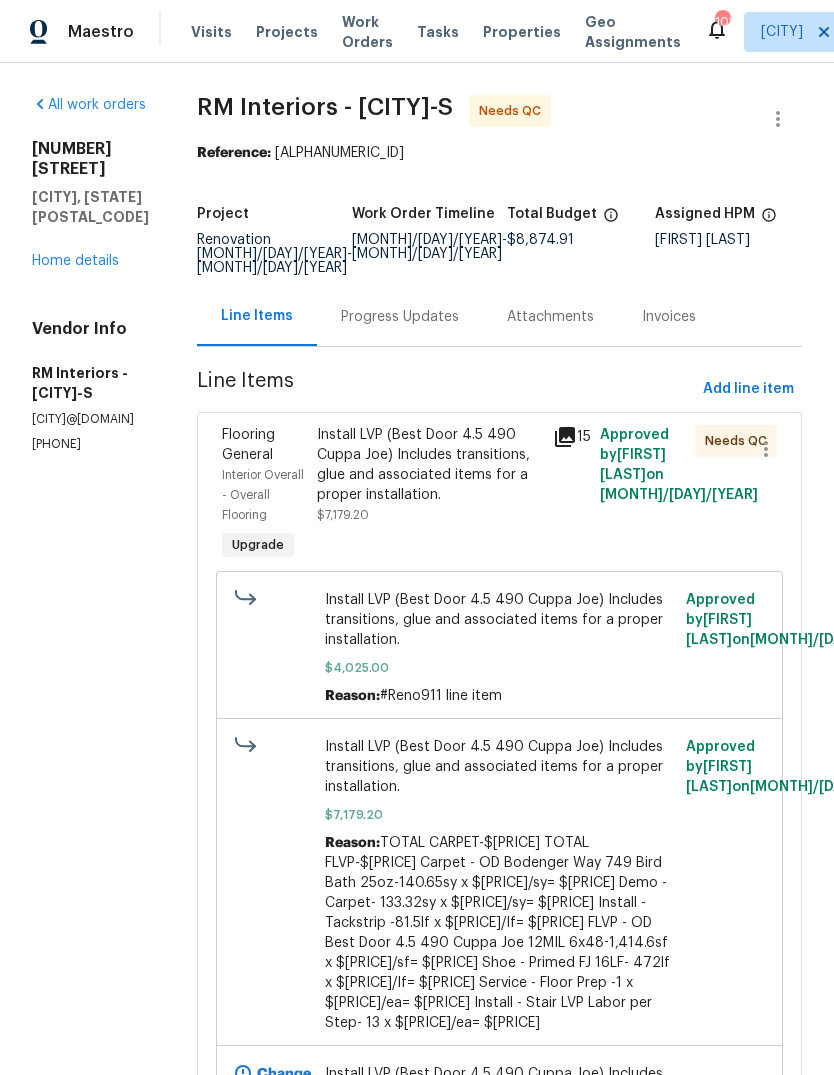 scroll, scrollTop: 0, scrollLeft: 0, axis: both 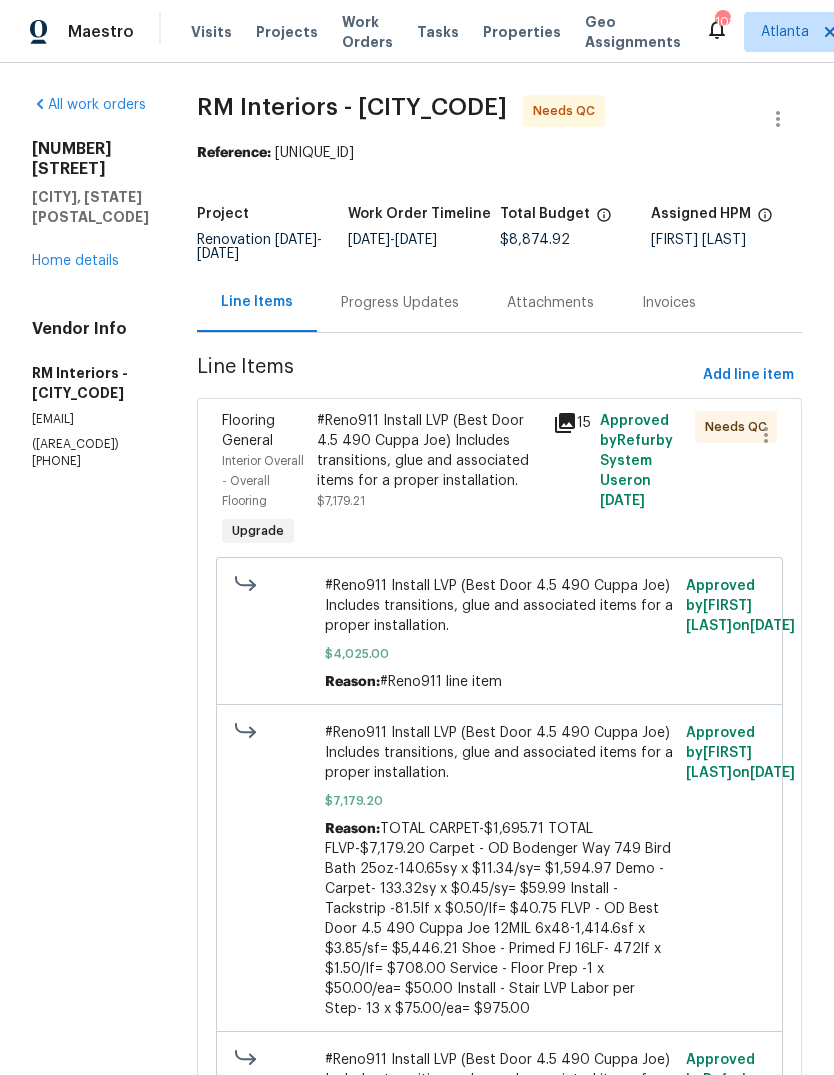 click on "Install LVP (Best Door 4.5 490 Cuppa Joe) Includes transitions, glue and associated items for a proper installation." at bounding box center [429, 451] 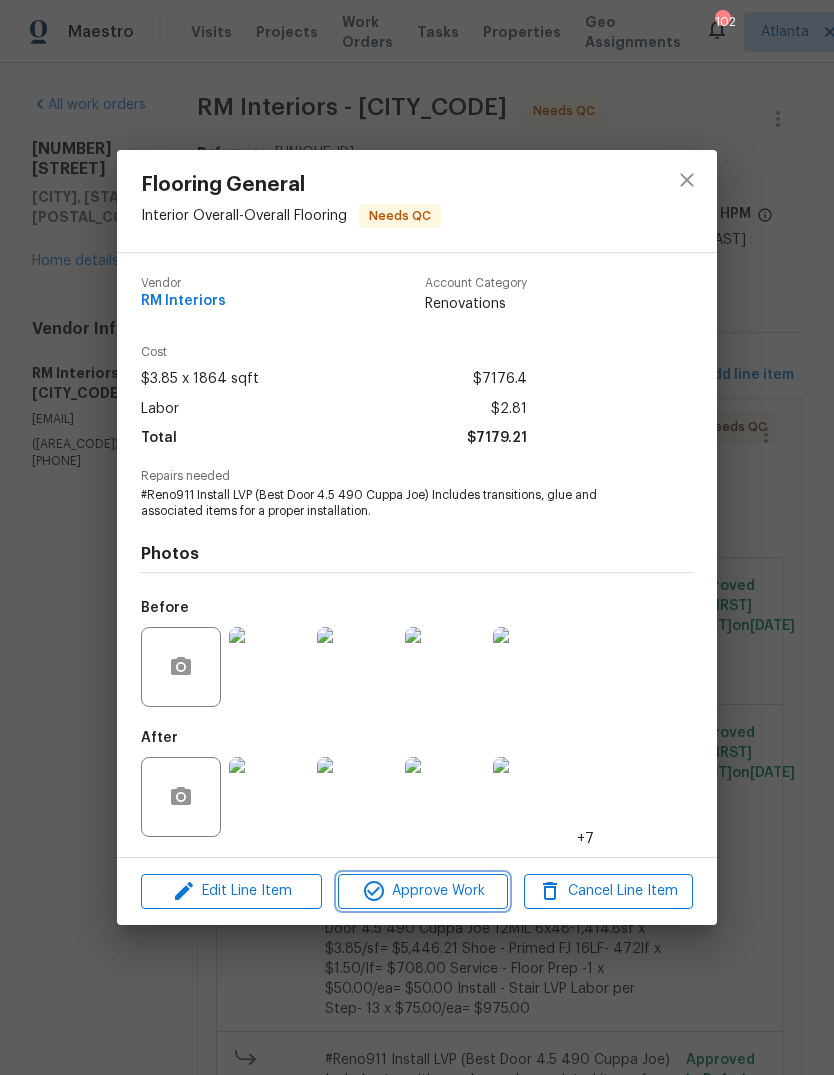 click on "Approve Work" at bounding box center (422, 891) 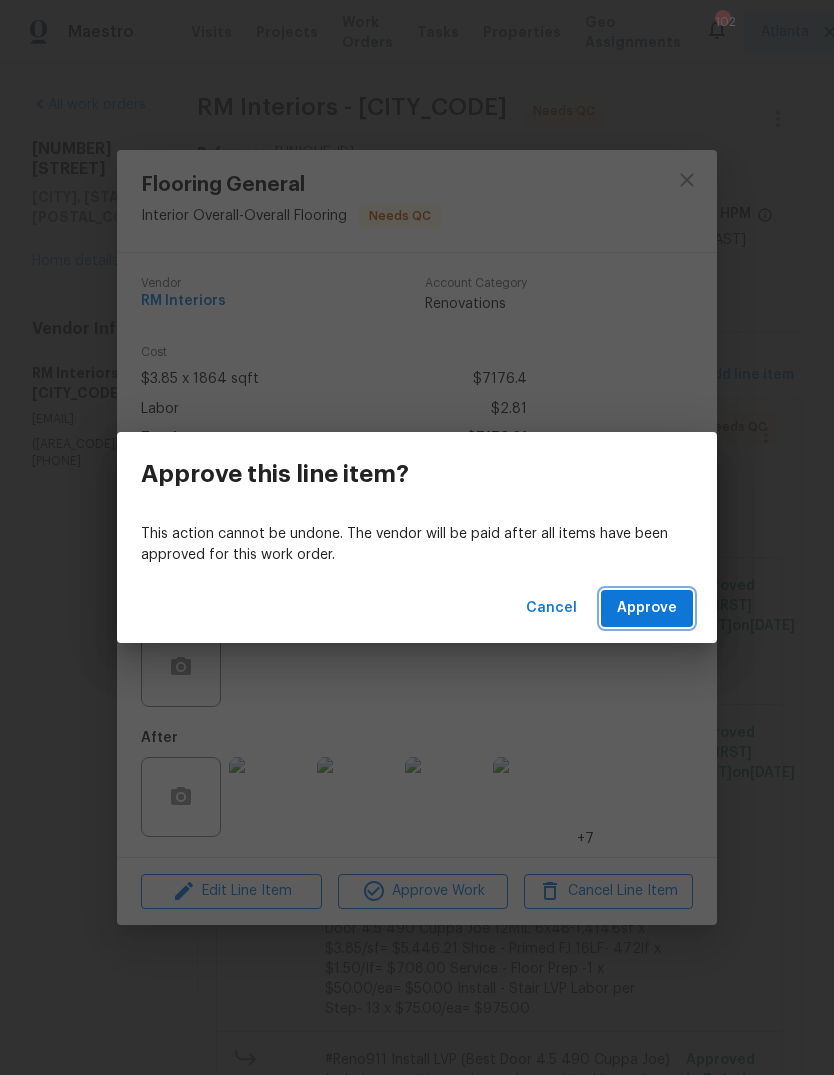 click on "Approve" at bounding box center [647, 608] 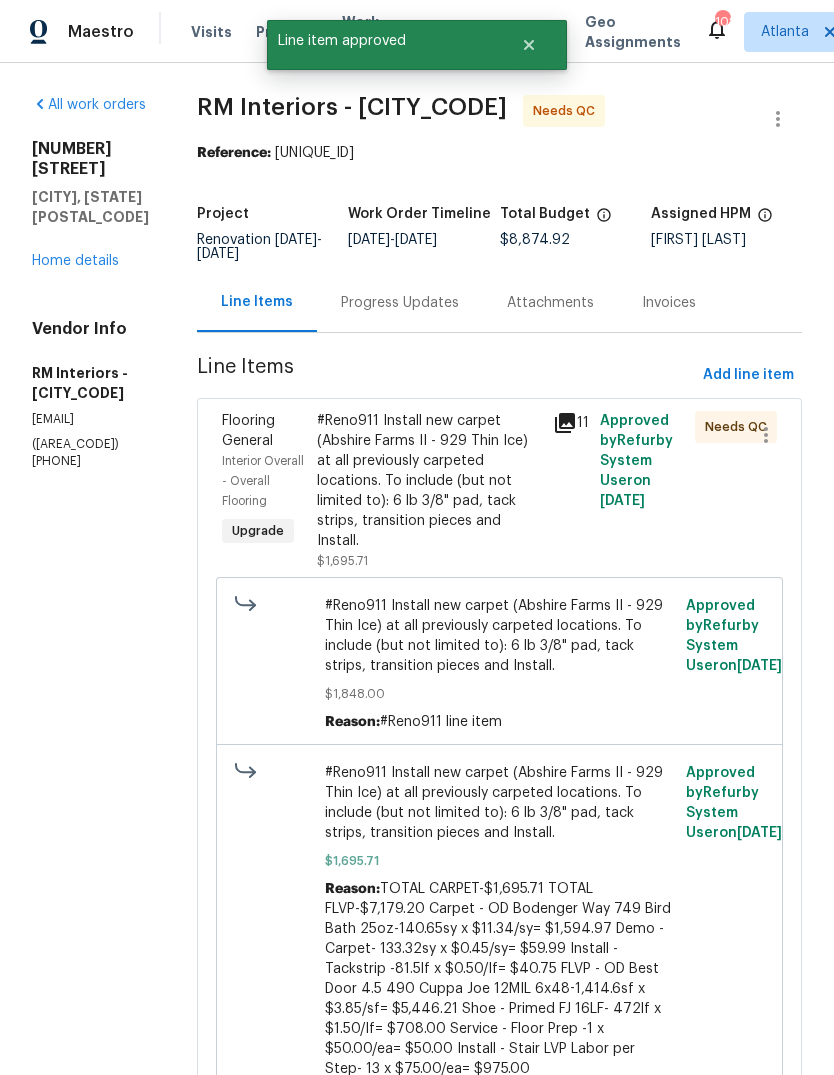 click on "Install new carpet (Abshire Farms II - 929 Thin Ice) at all previously carpeted locations. To include (but not limited to): 6 lb 3/8" pad, tack strips, transition pieces and Install." at bounding box center [429, 481] 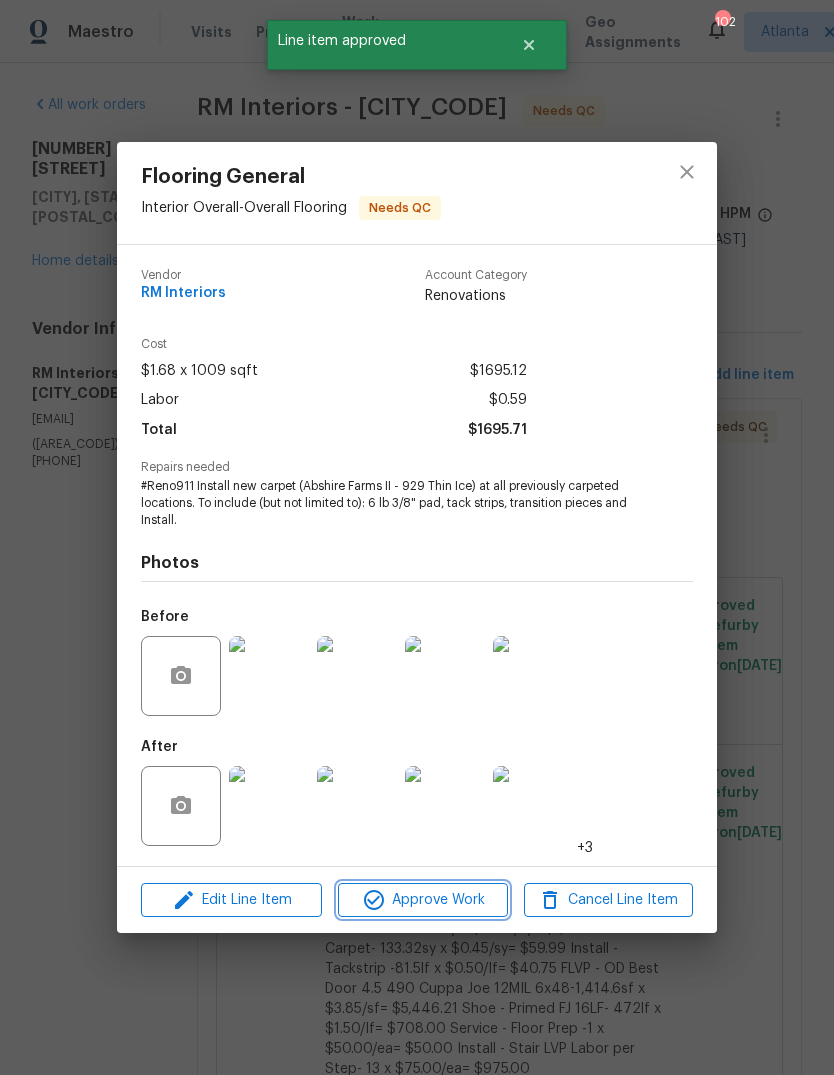 click on "Approve Work" at bounding box center (422, 900) 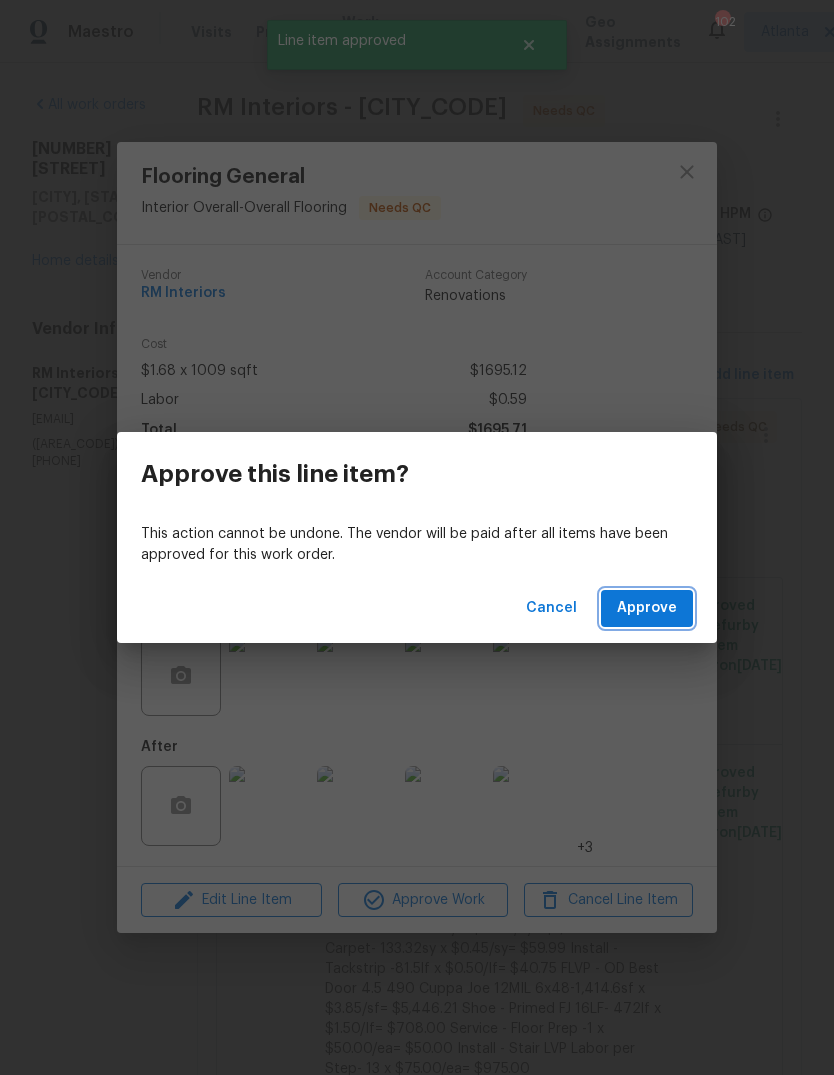 click on "Approve" at bounding box center [647, 608] 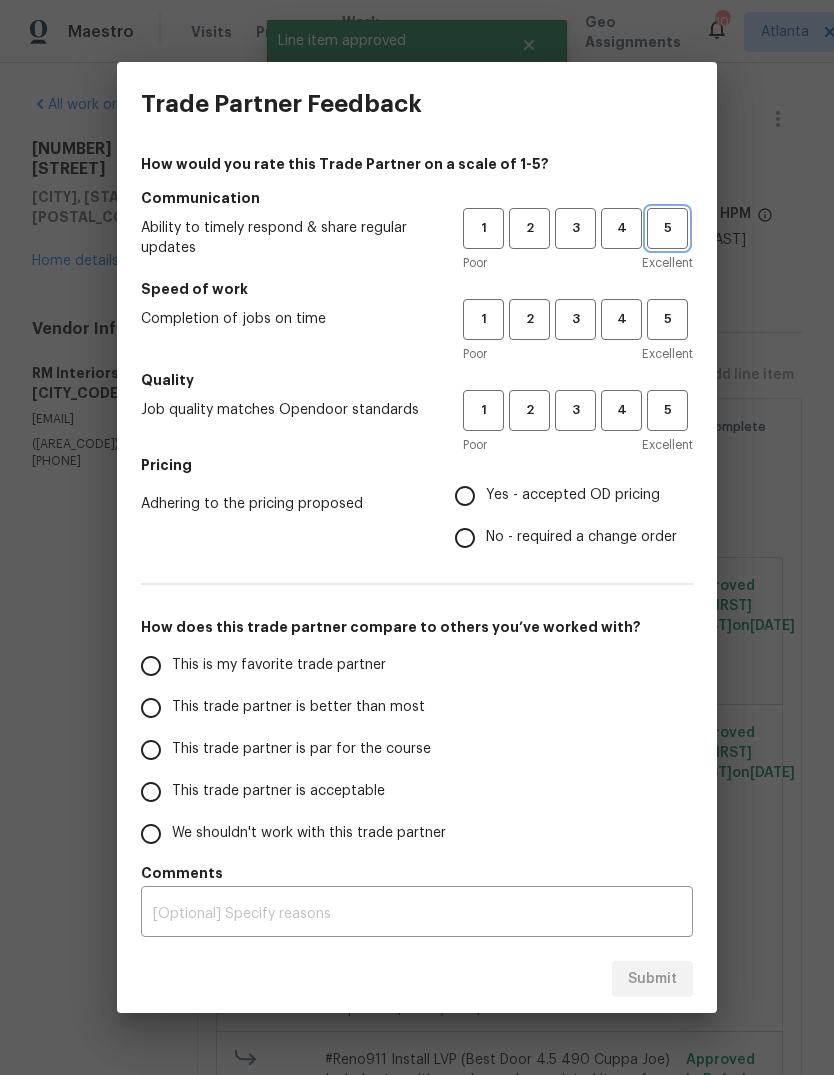 click on "5" at bounding box center [667, 228] 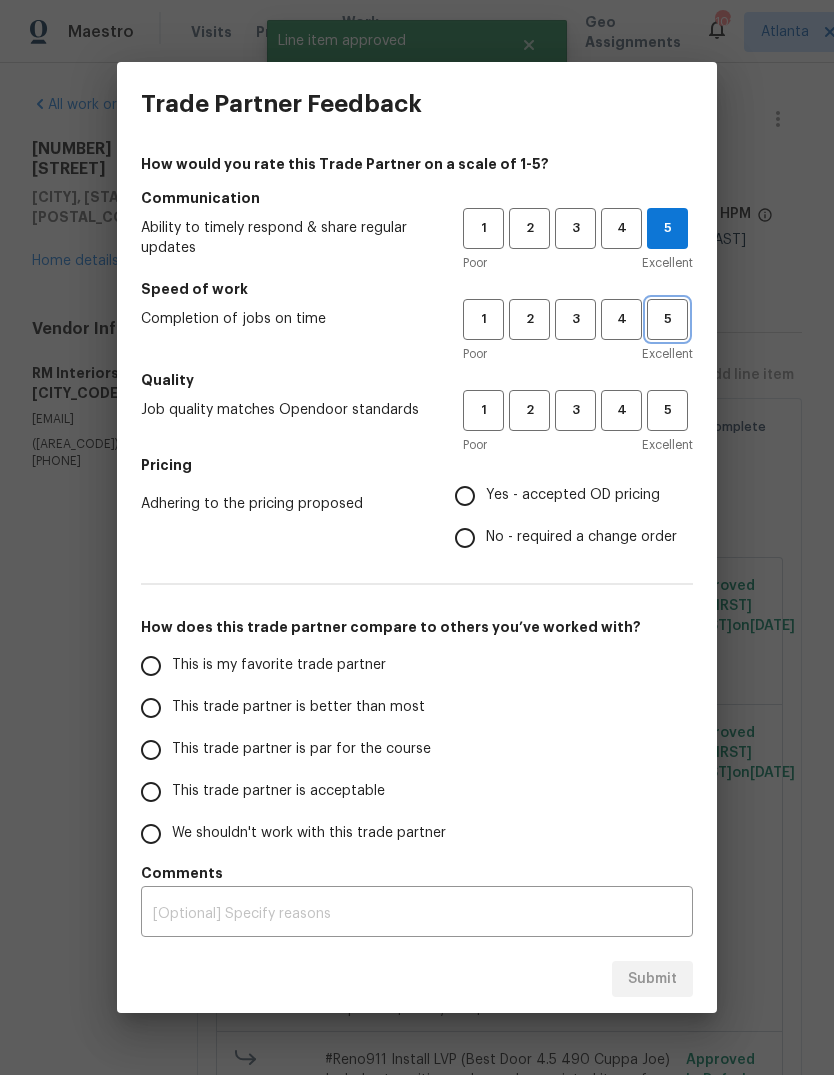 click on "5" at bounding box center (667, 319) 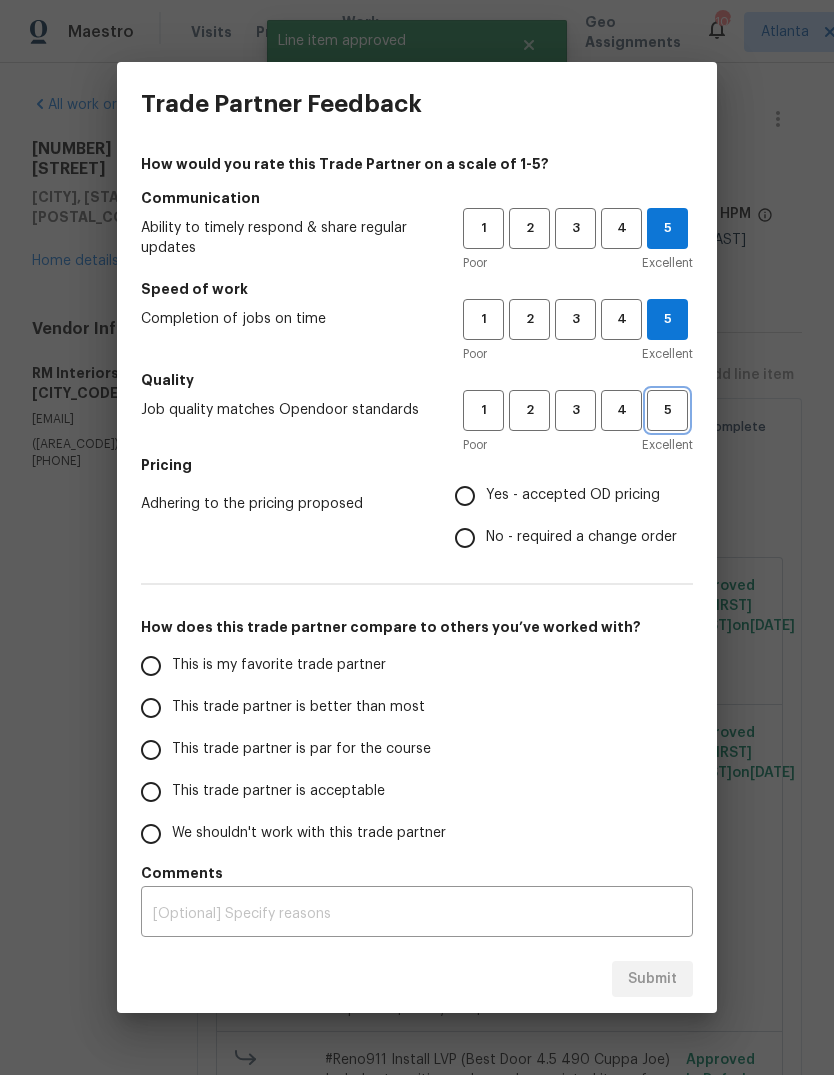 click on "5" at bounding box center [667, 410] 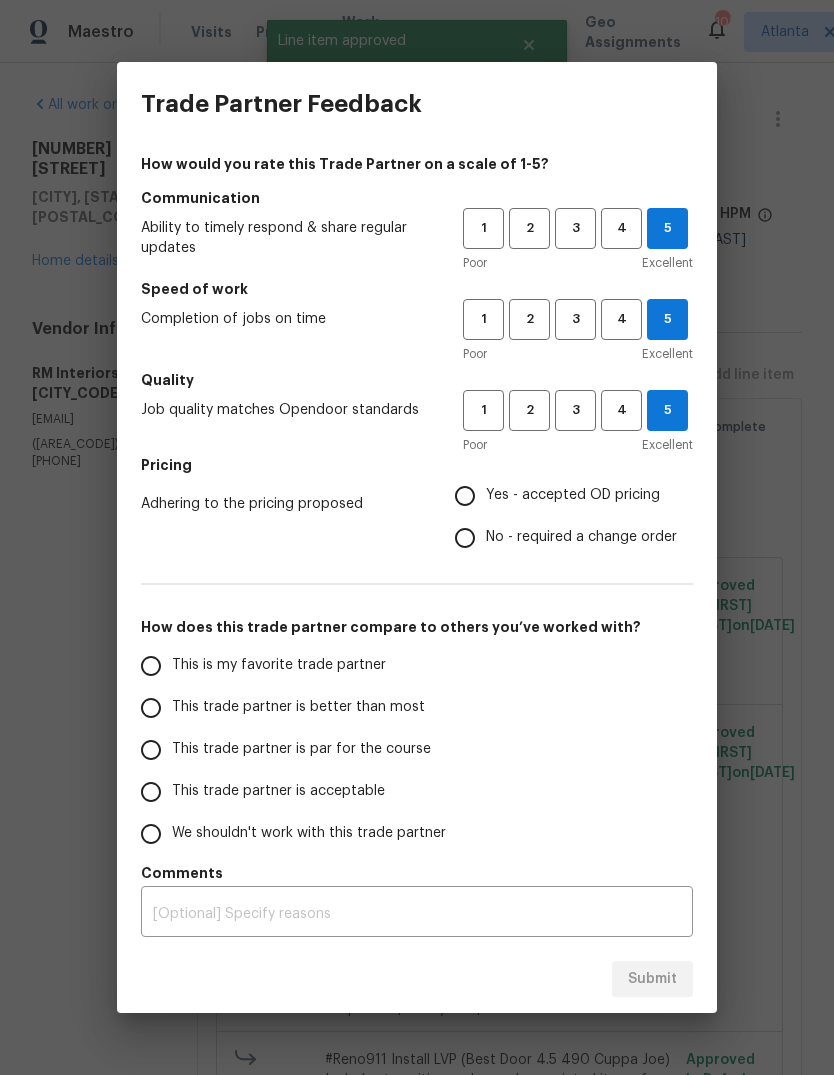 click on "Yes - accepted OD pricing" at bounding box center [573, 495] 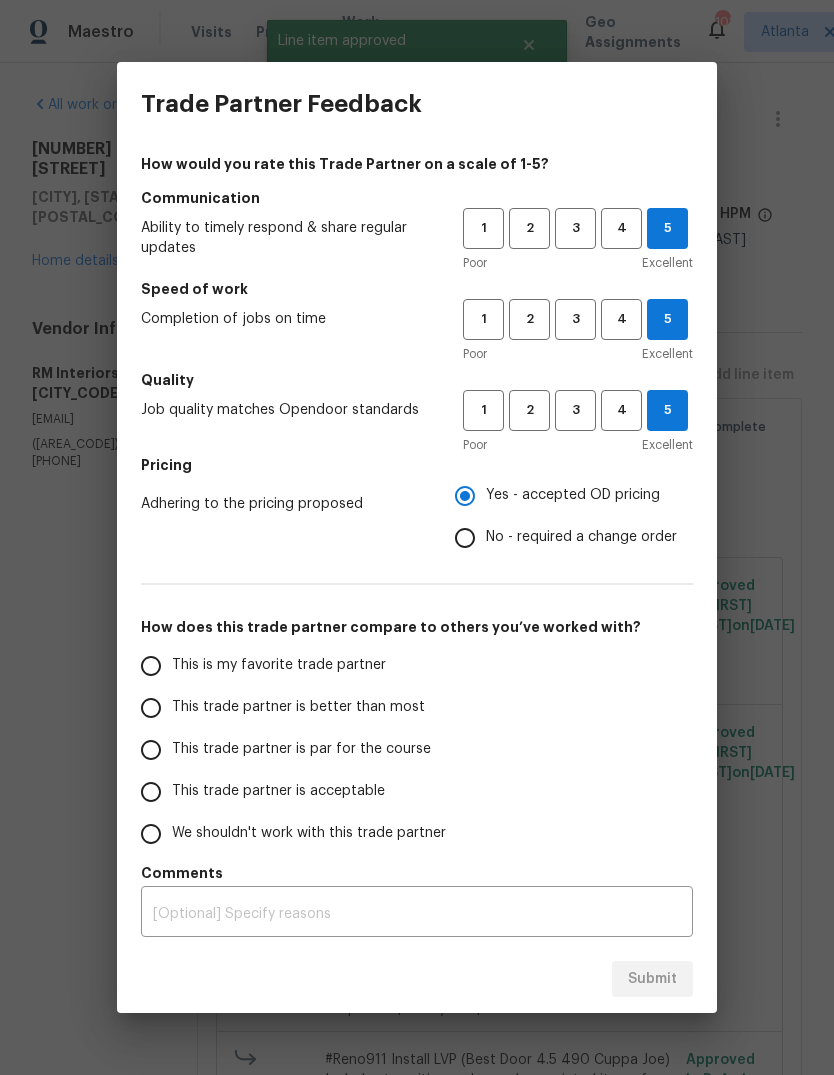 click on "This is my favorite trade partner" at bounding box center [151, 666] 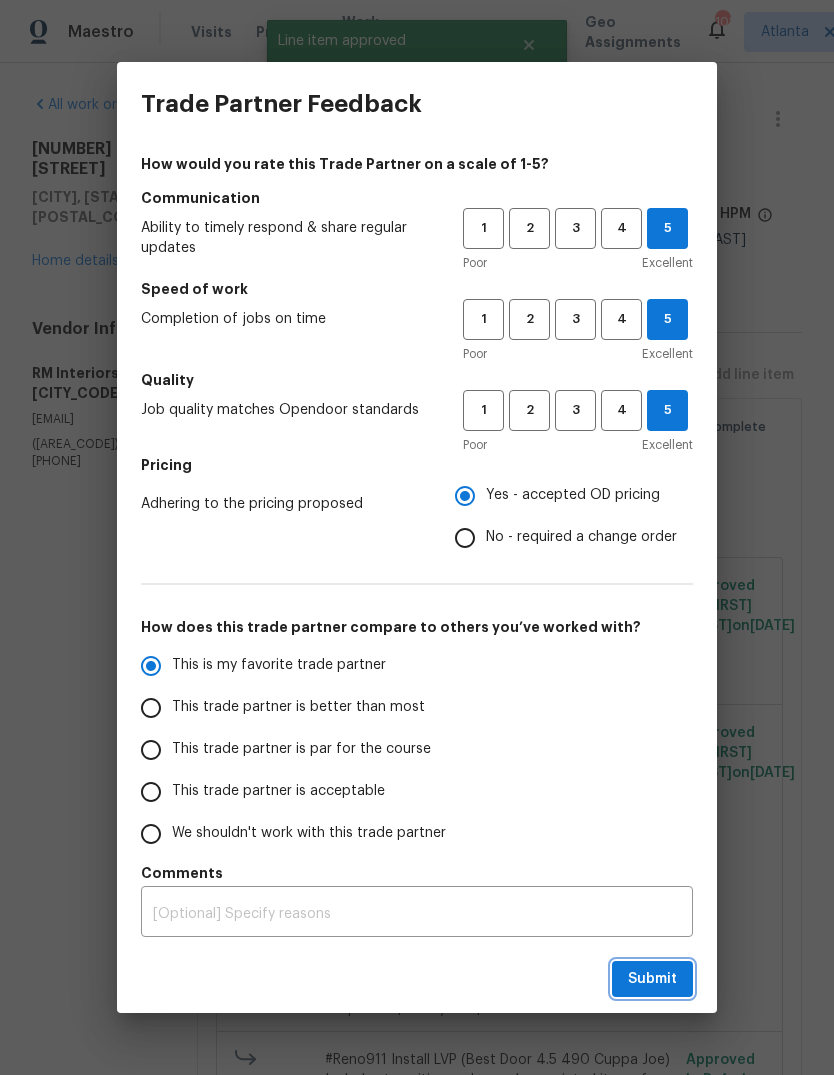 click on "Submit" at bounding box center [652, 979] 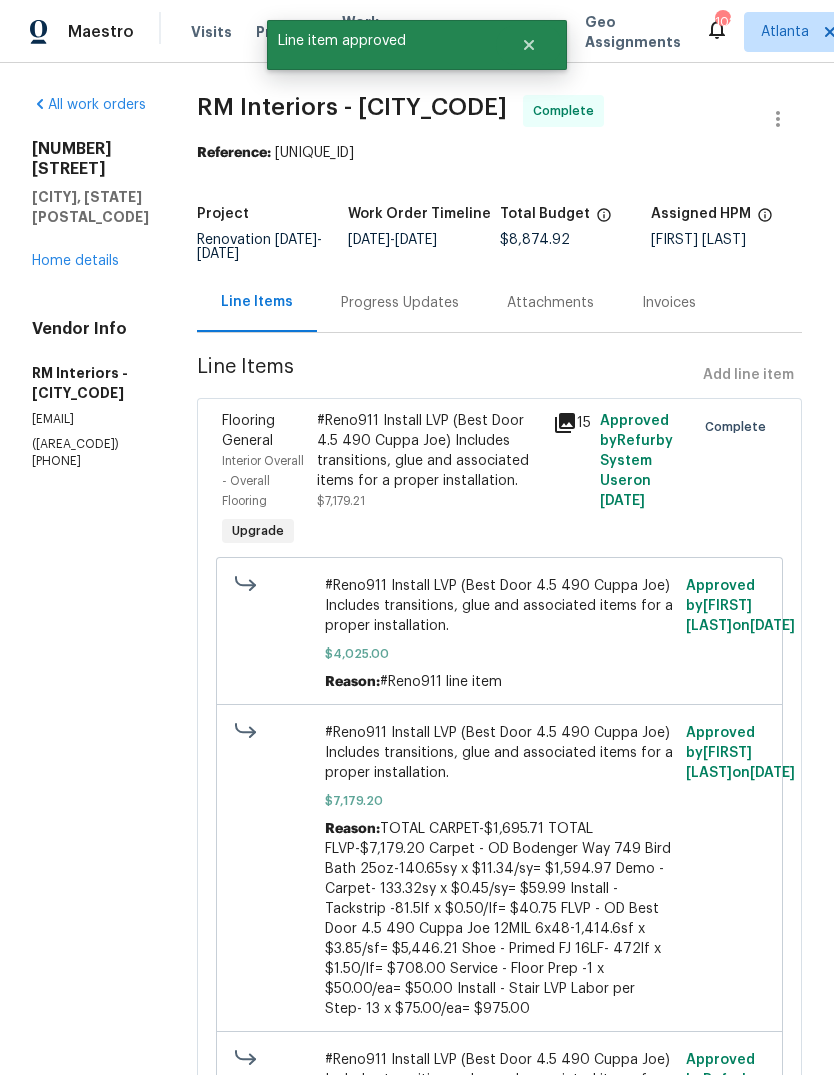 radio on "false" 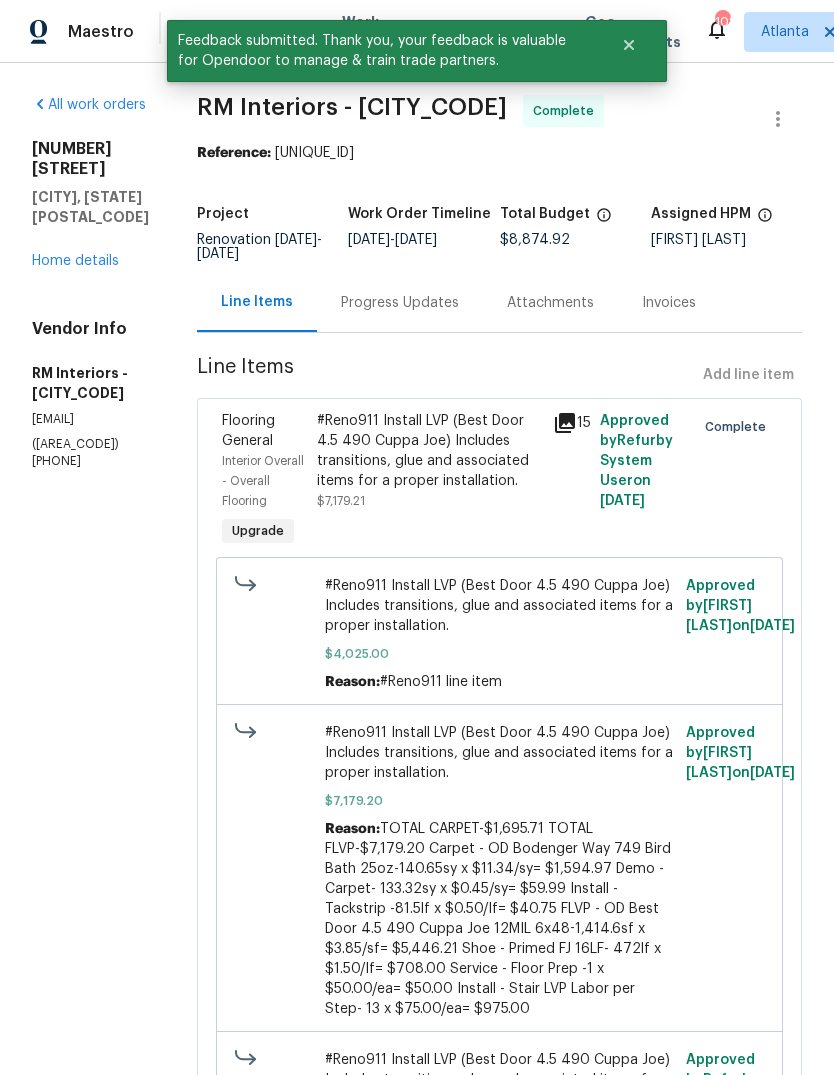 click on "Home details" at bounding box center (75, 261) 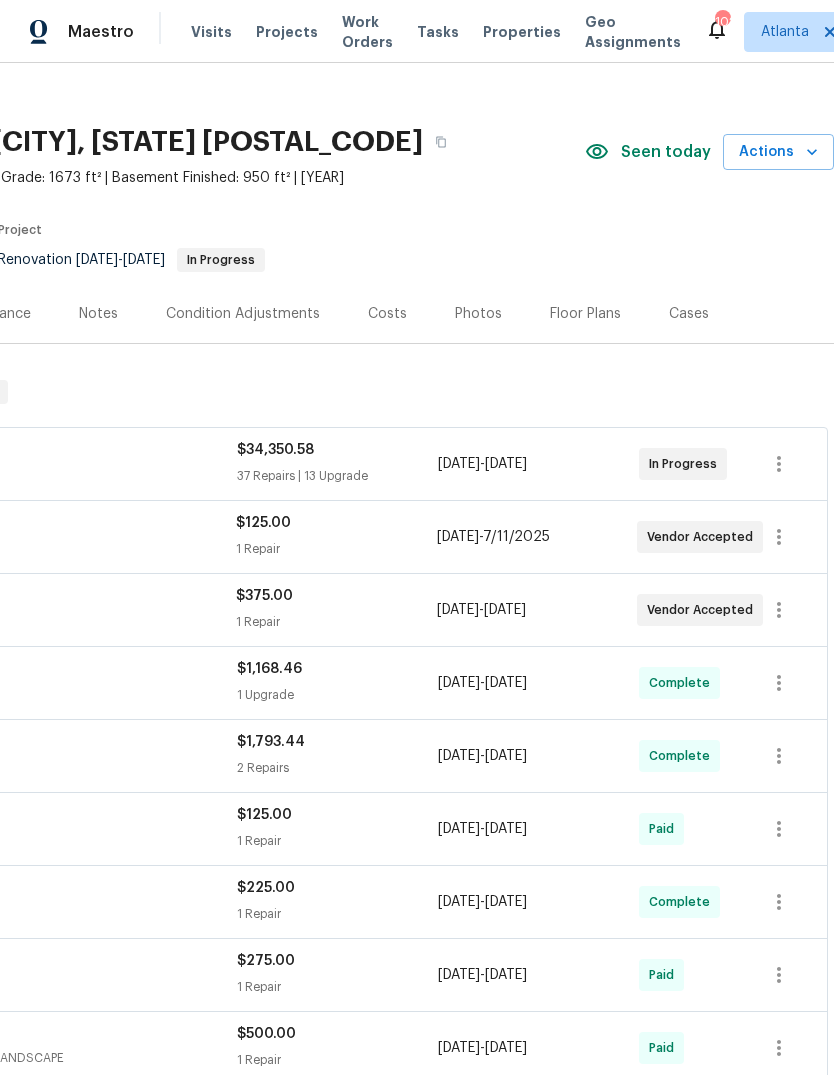 scroll, scrollTop: 19, scrollLeft: 296, axis: both 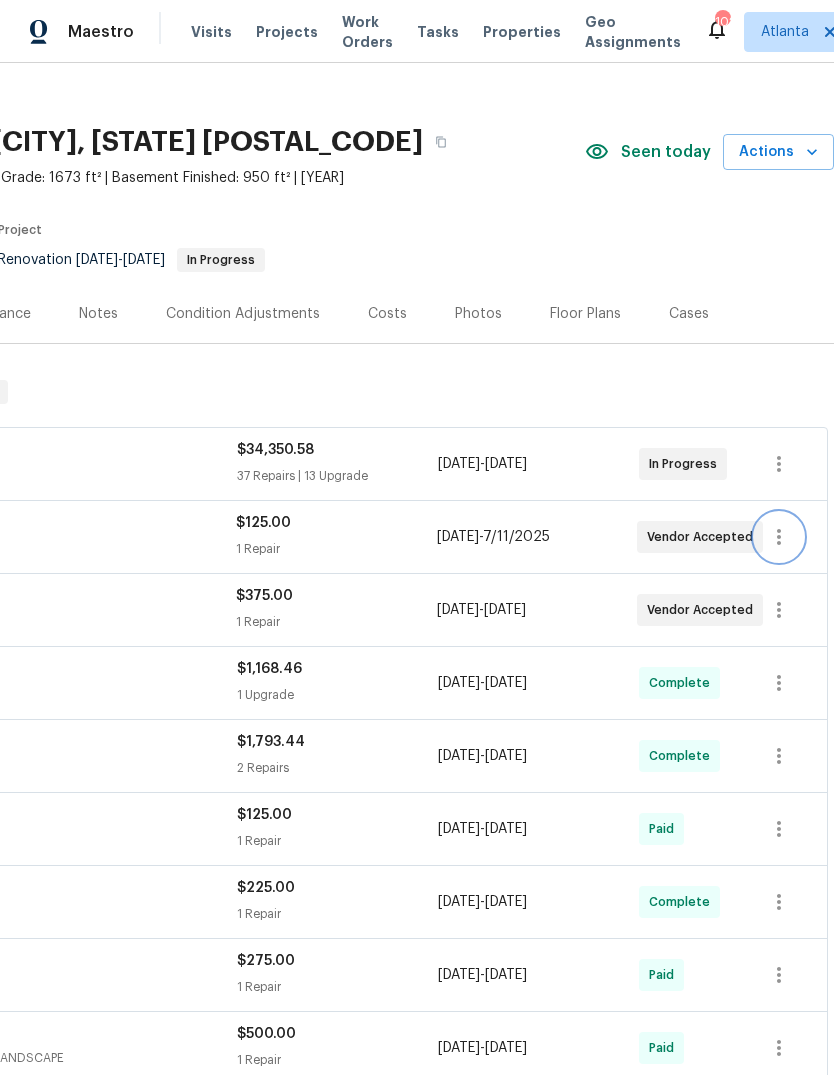 click 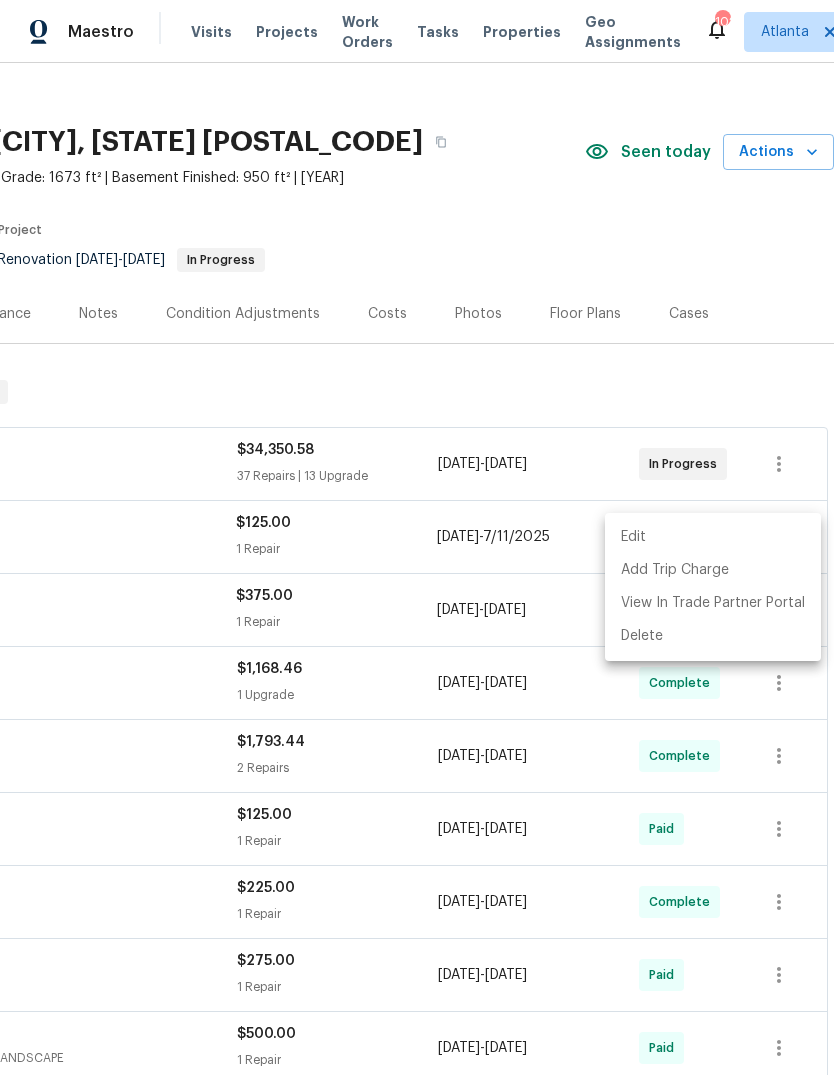 click at bounding box center [417, 537] 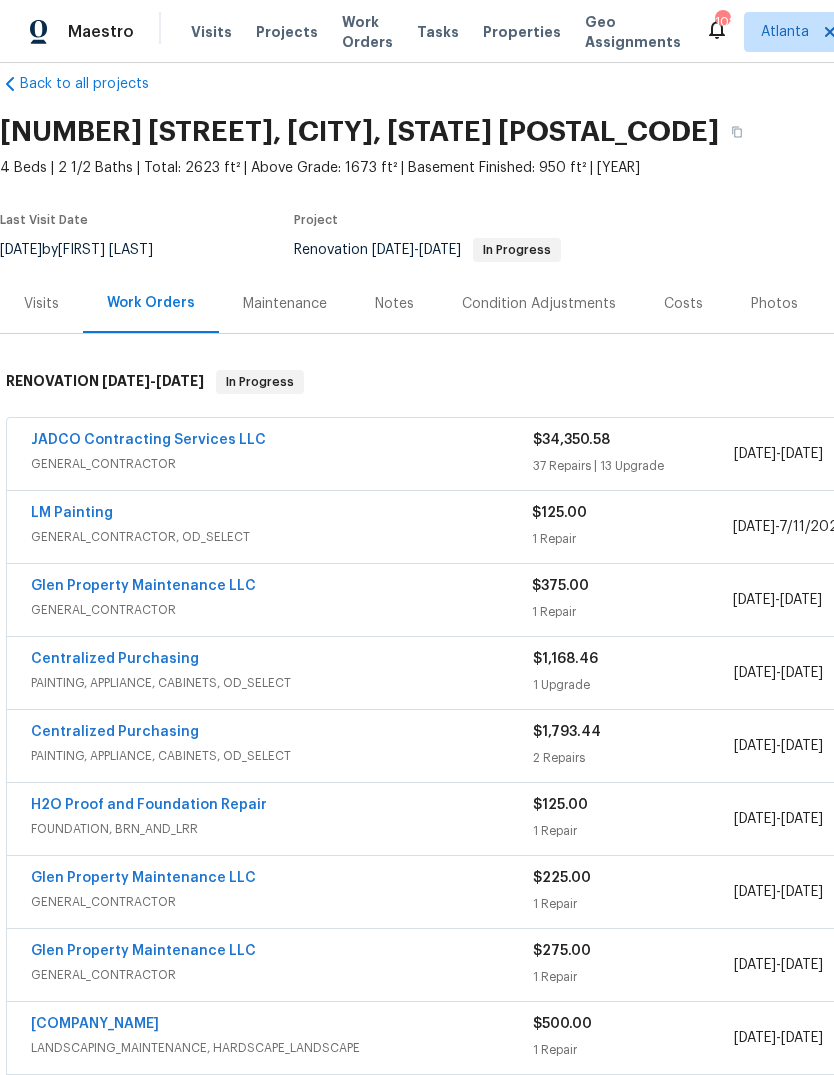scroll, scrollTop: 30, scrollLeft: 0, axis: vertical 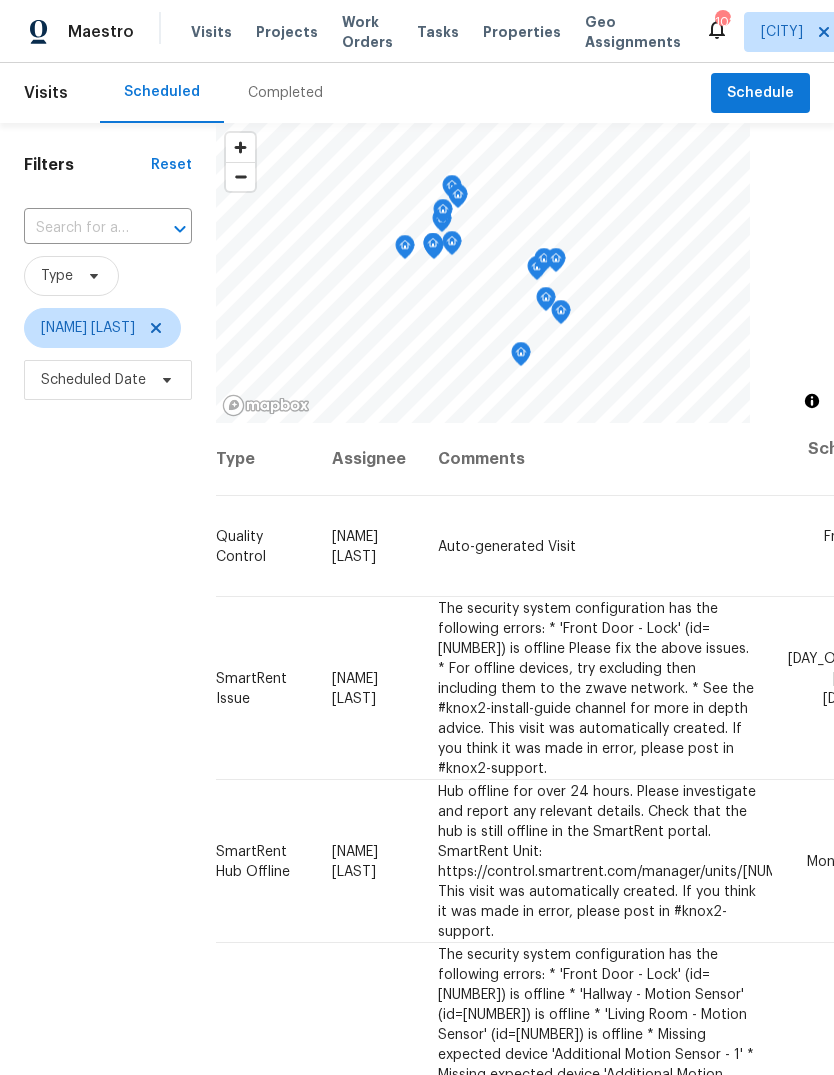 click 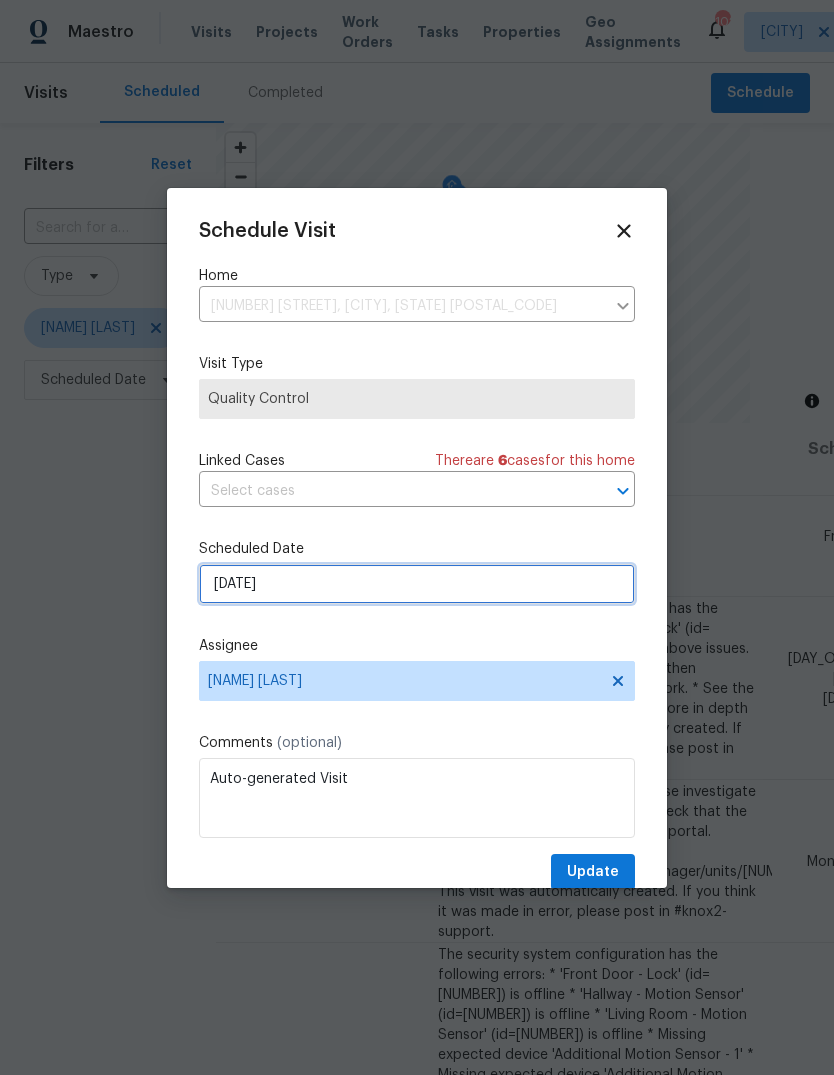 click on "[MONTH]/[DAY]/[YEAR]" at bounding box center [417, 584] 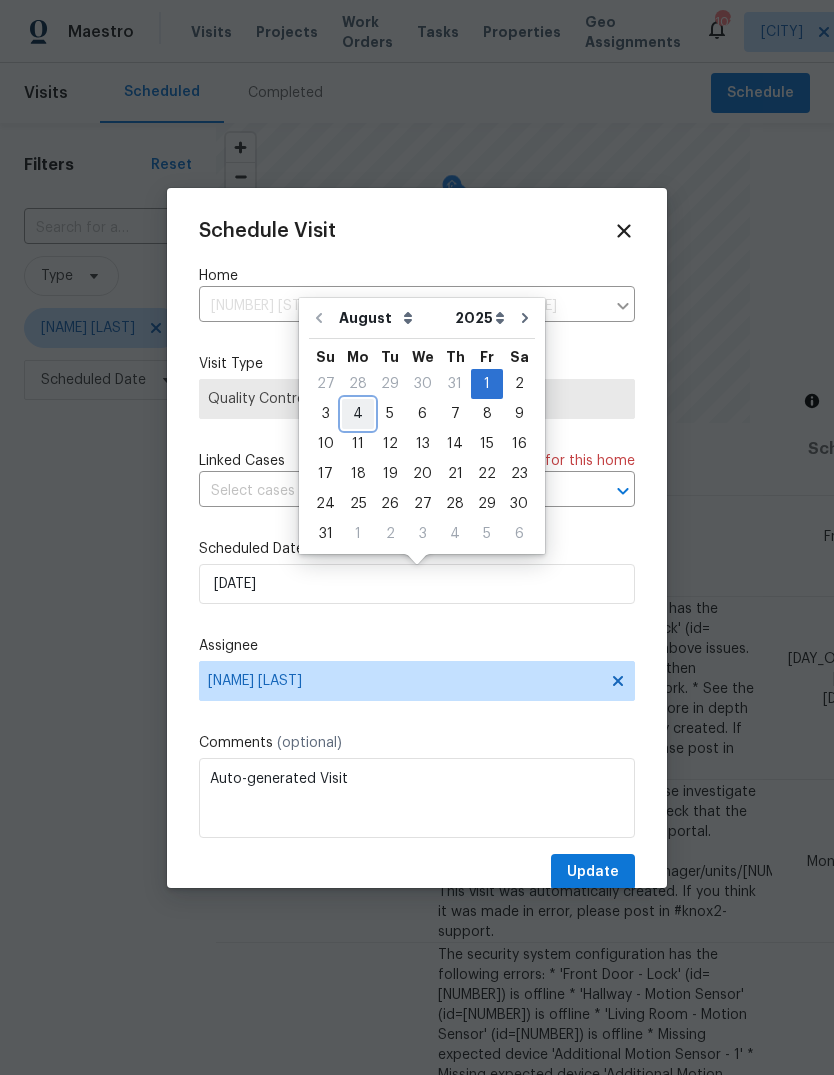 click on "4" at bounding box center [358, 414] 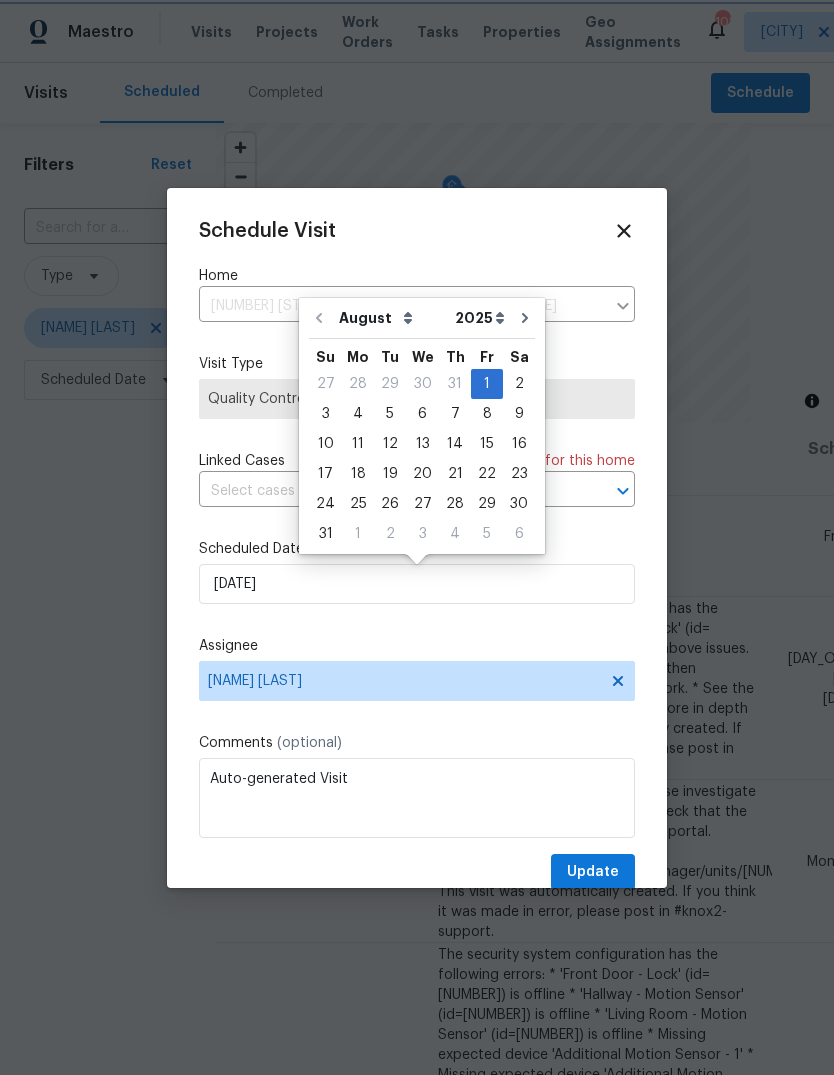 type on "8/4/2025" 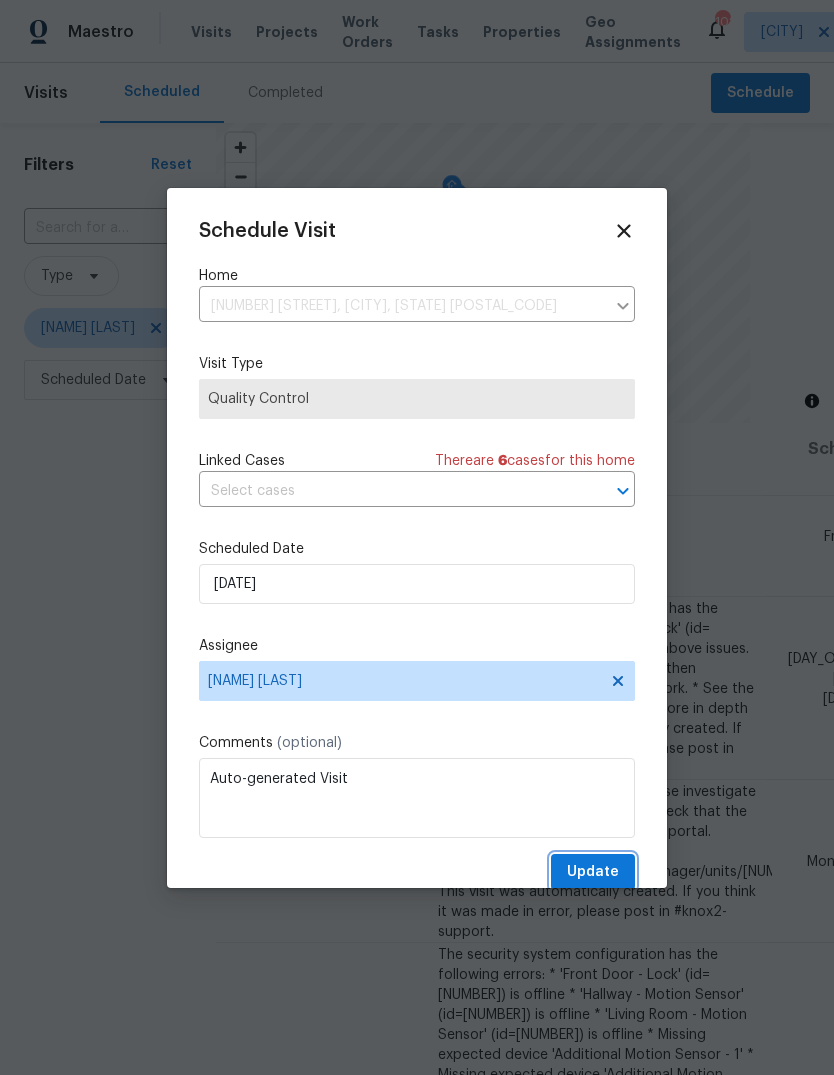 click on "Update" at bounding box center (593, 872) 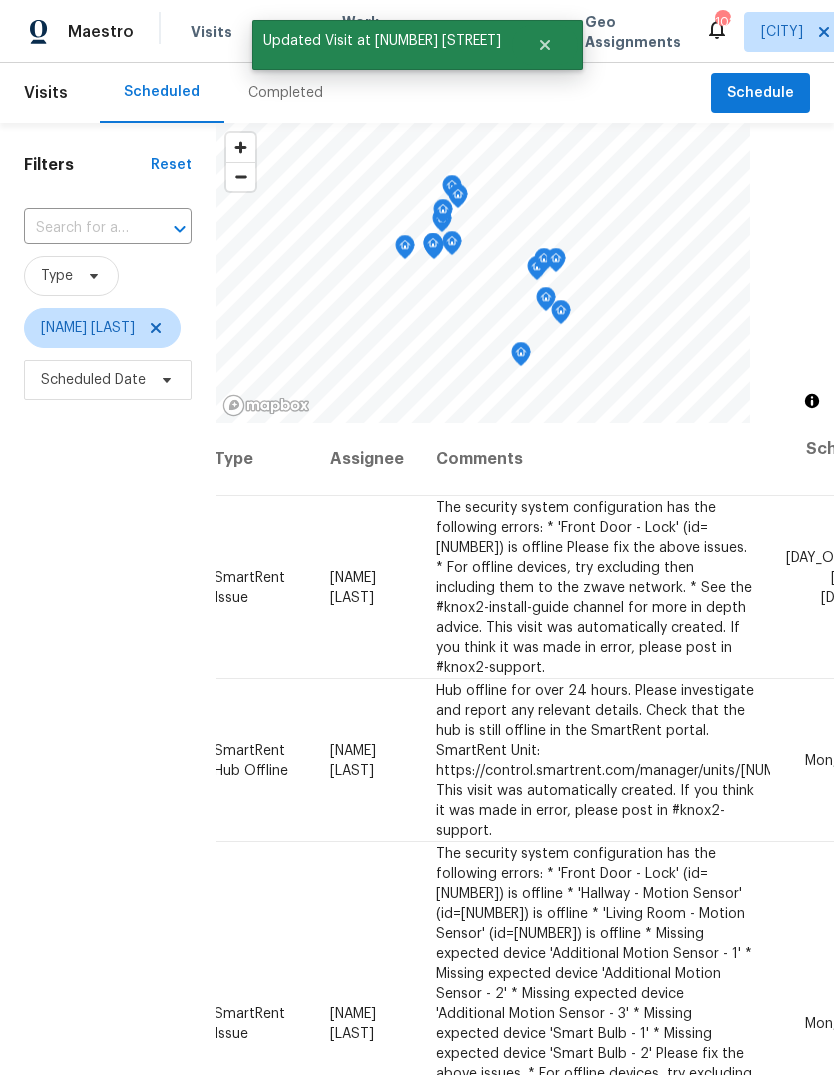 scroll, scrollTop: 0, scrollLeft: 164, axis: horizontal 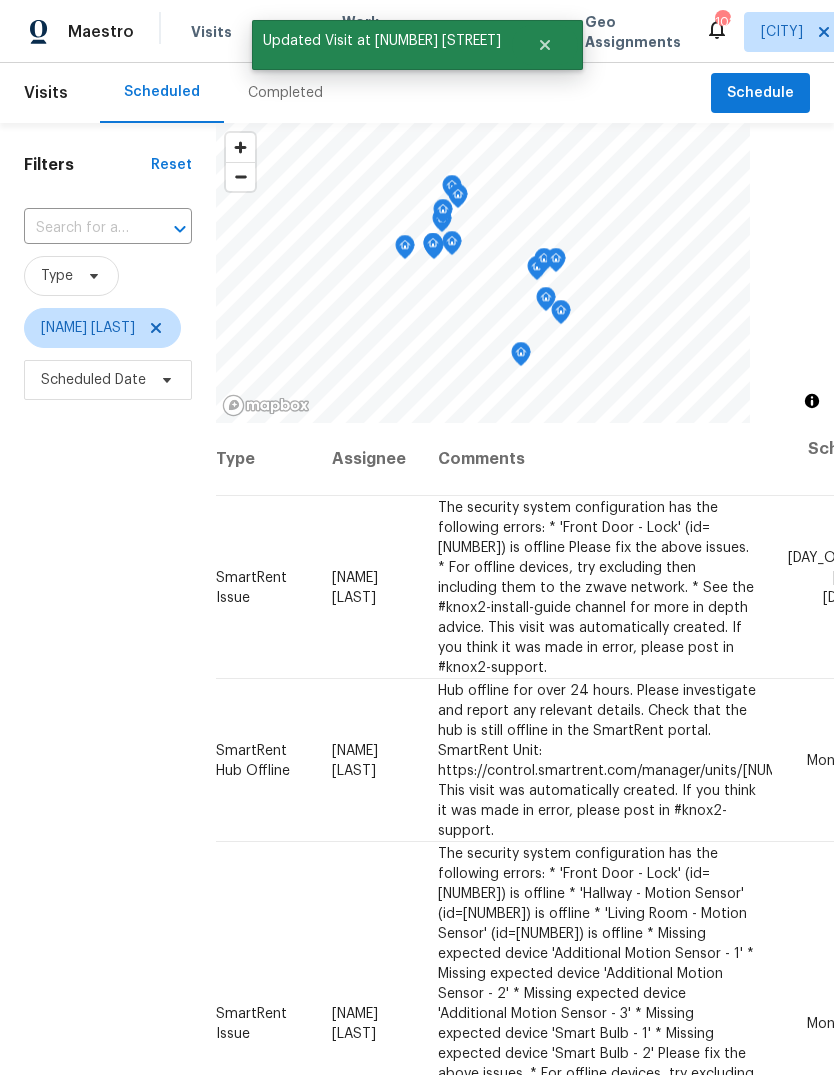 click 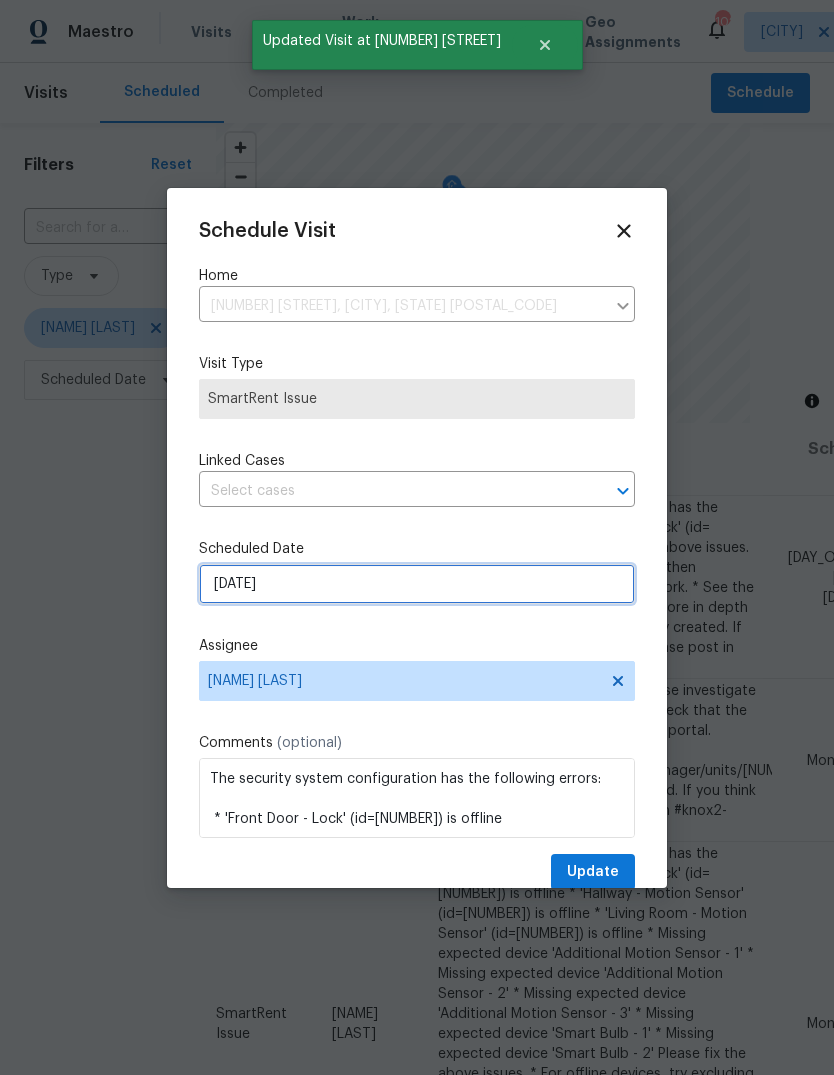 click on "[MONTH]/[DAY]/[YEAR]" at bounding box center [417, 584] 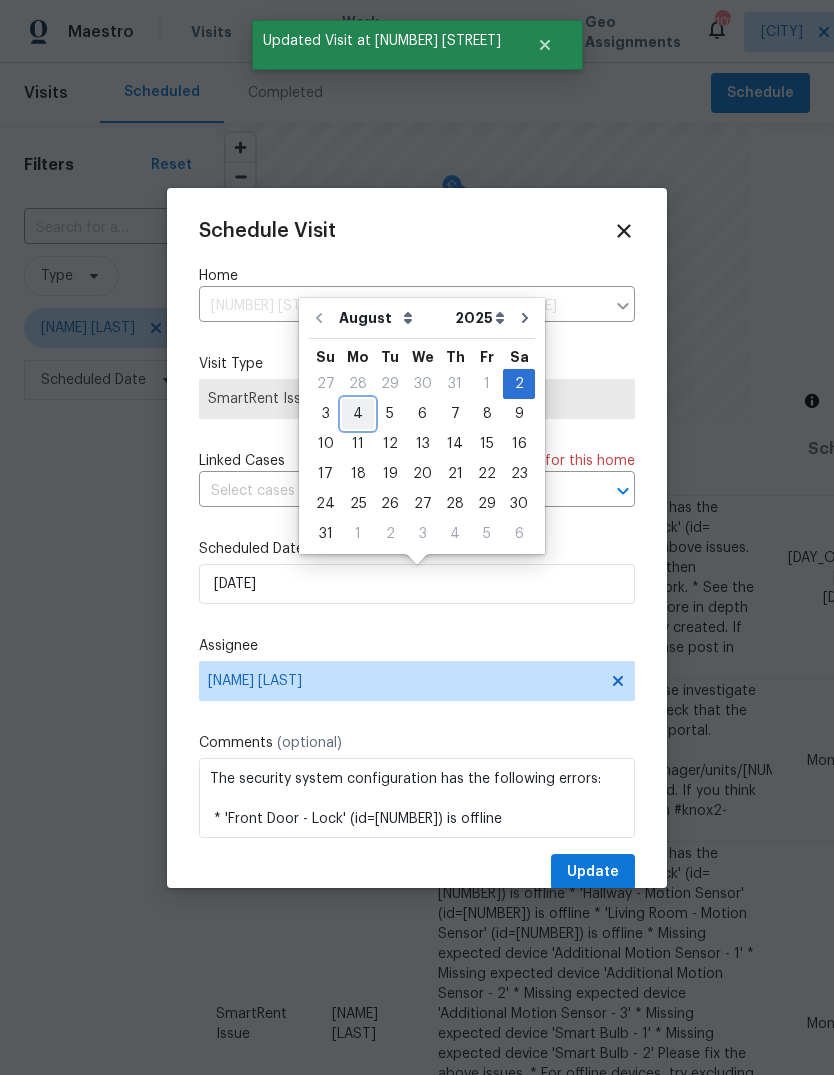 click on "4" at bounding box center [358, 414] 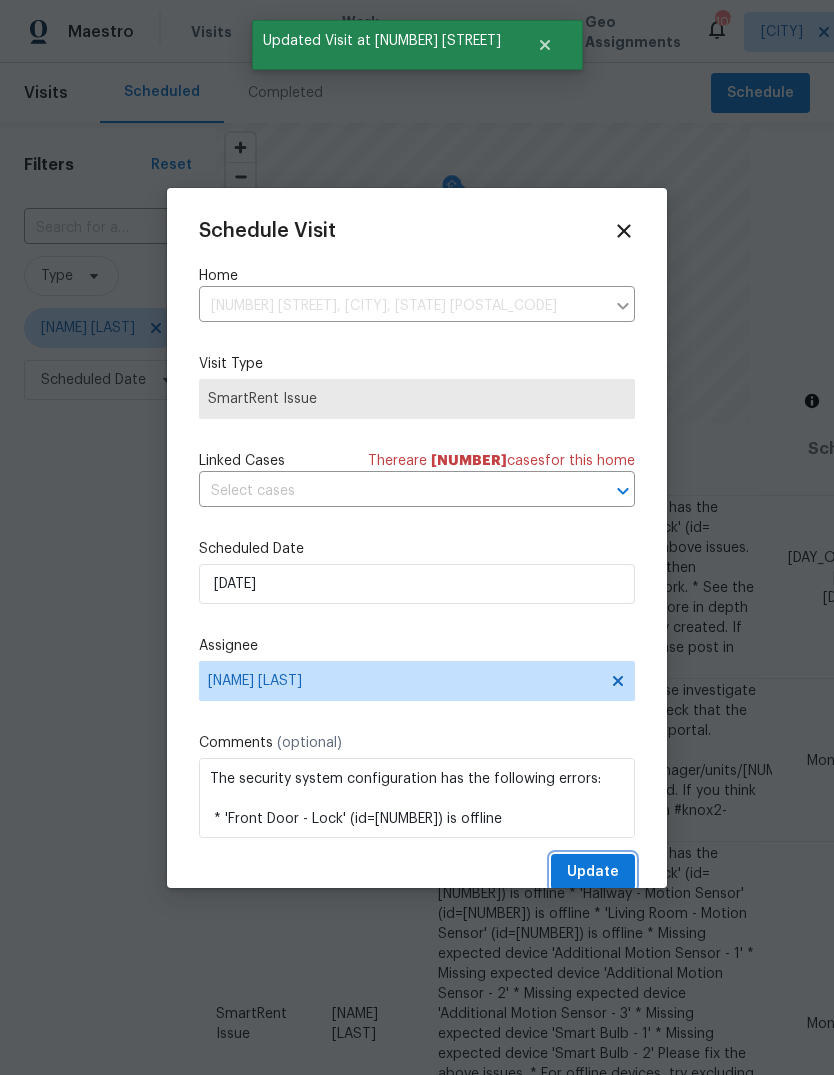 click on "Update" at bounding box center (593, 872) 